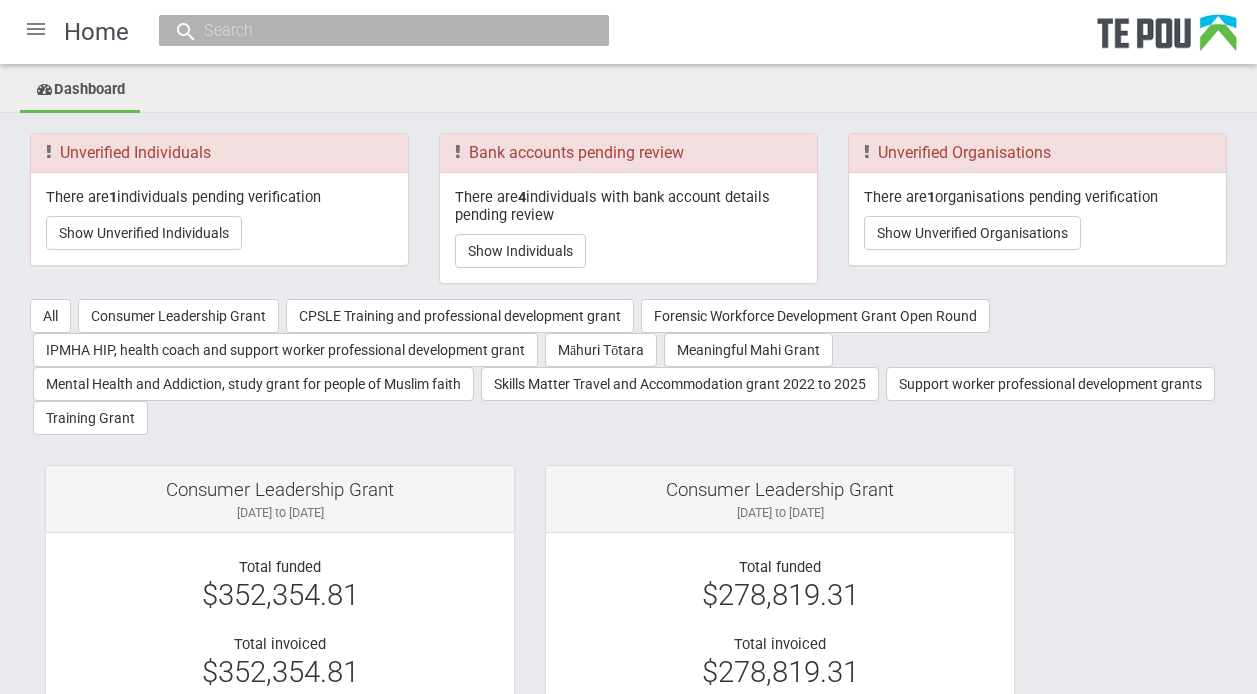 scroll, scrollTop: 0, scrollLeft: 0, axis: both 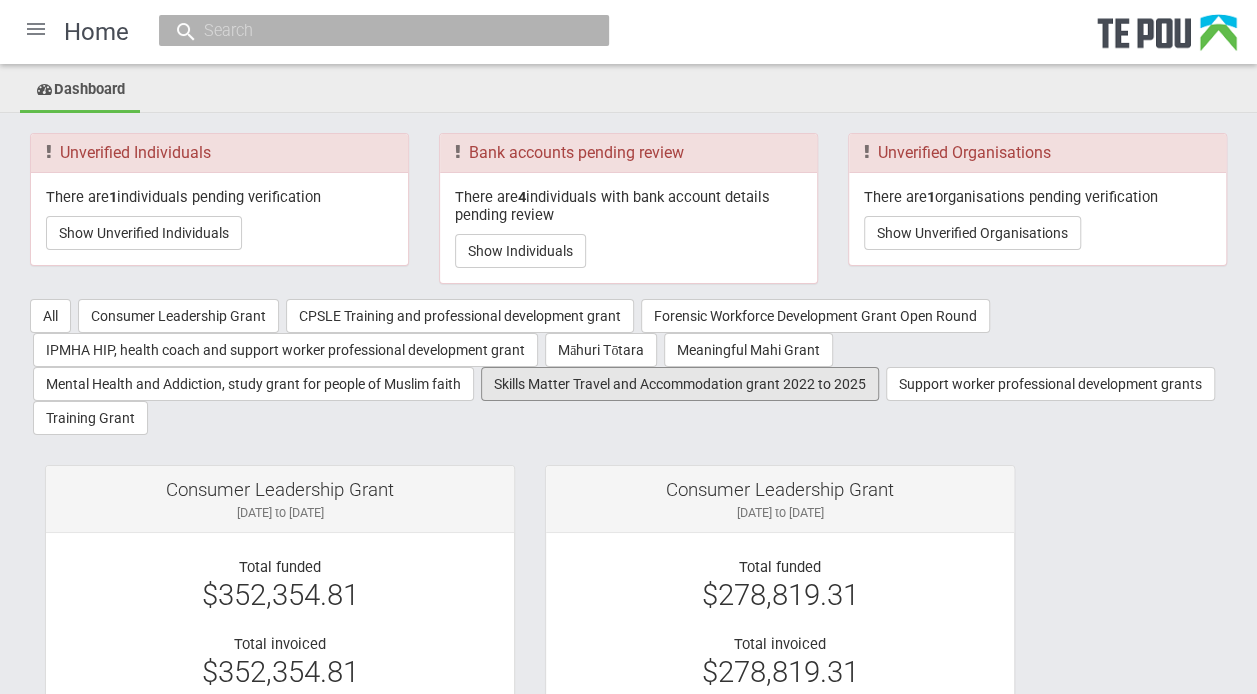 click on "Skills Matter Travel and Accommodation grant 2022 to 2025" at bounding box center (680, 384) 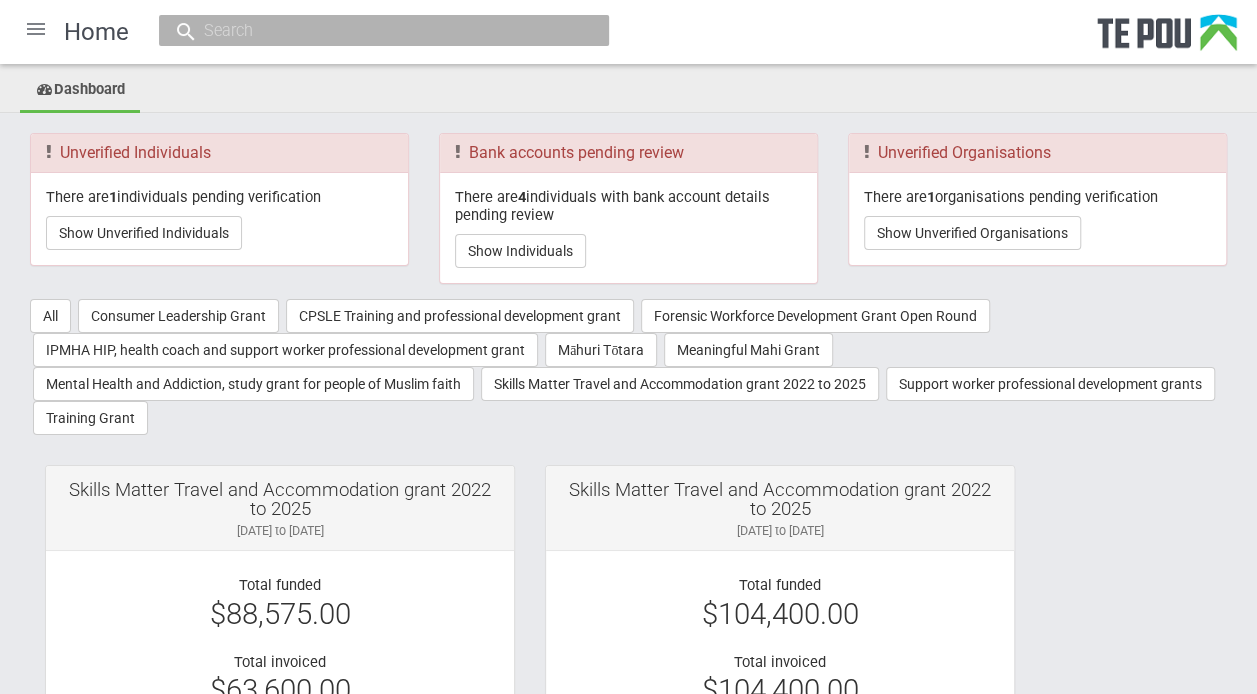 click at bounding box center (36, 29) 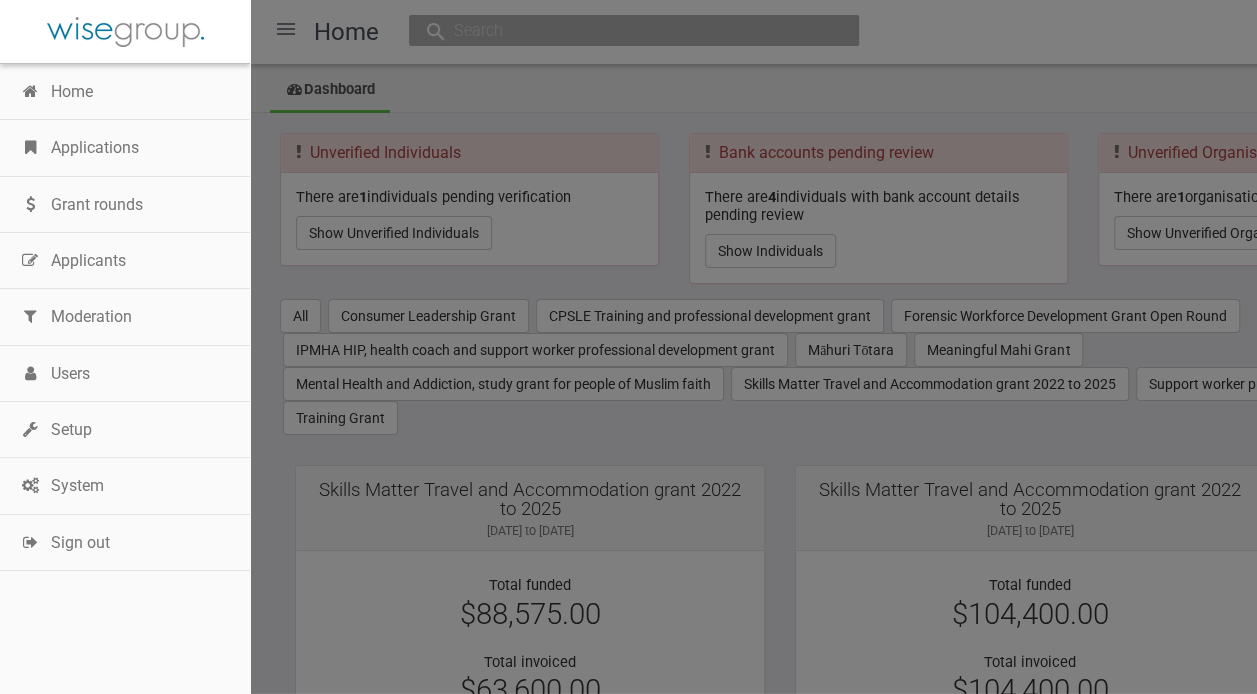 click on "Applications" at bounding box center (125, 148) 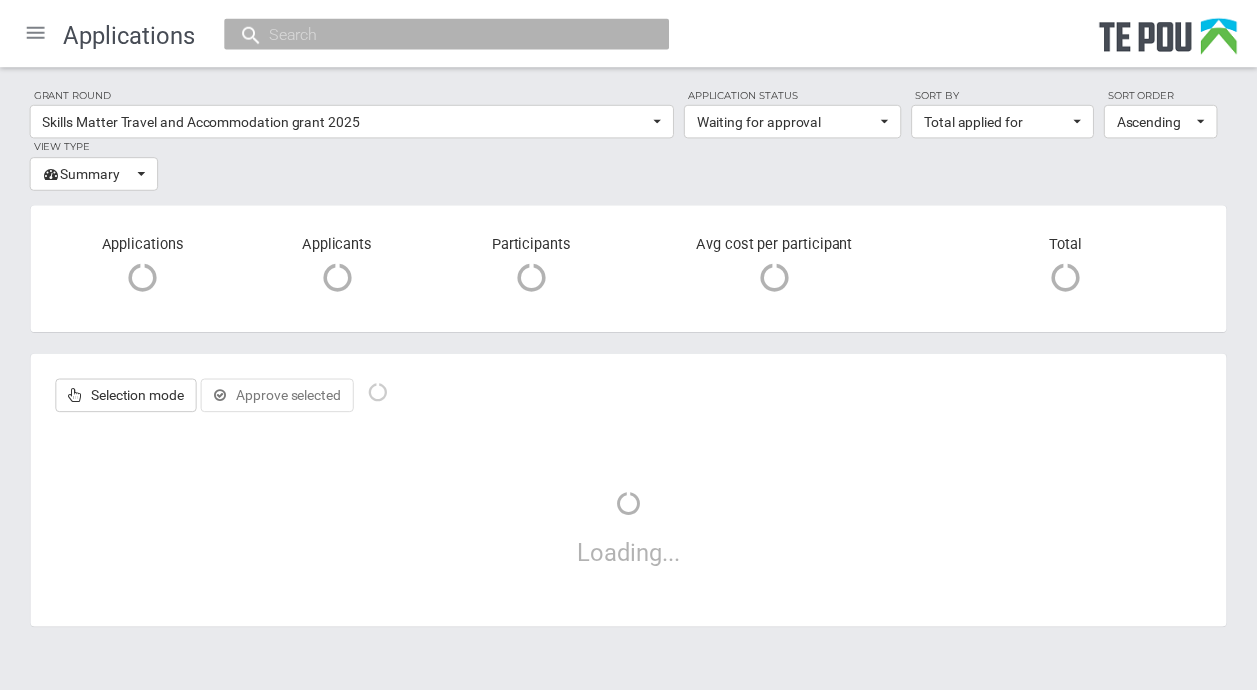 scroll, scrollTop: 0, scrollLeft: 0, axis: both 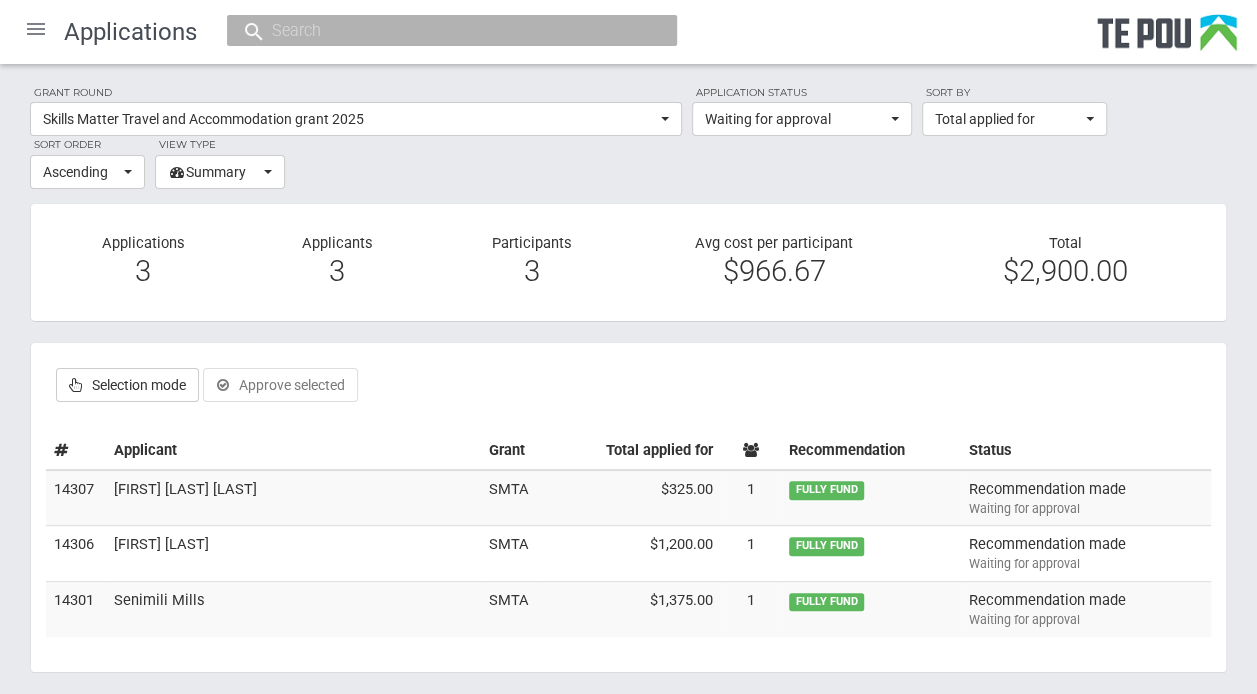 click on "[FIRST] [LAST] [LAST]" at bounding box center (293, 498) 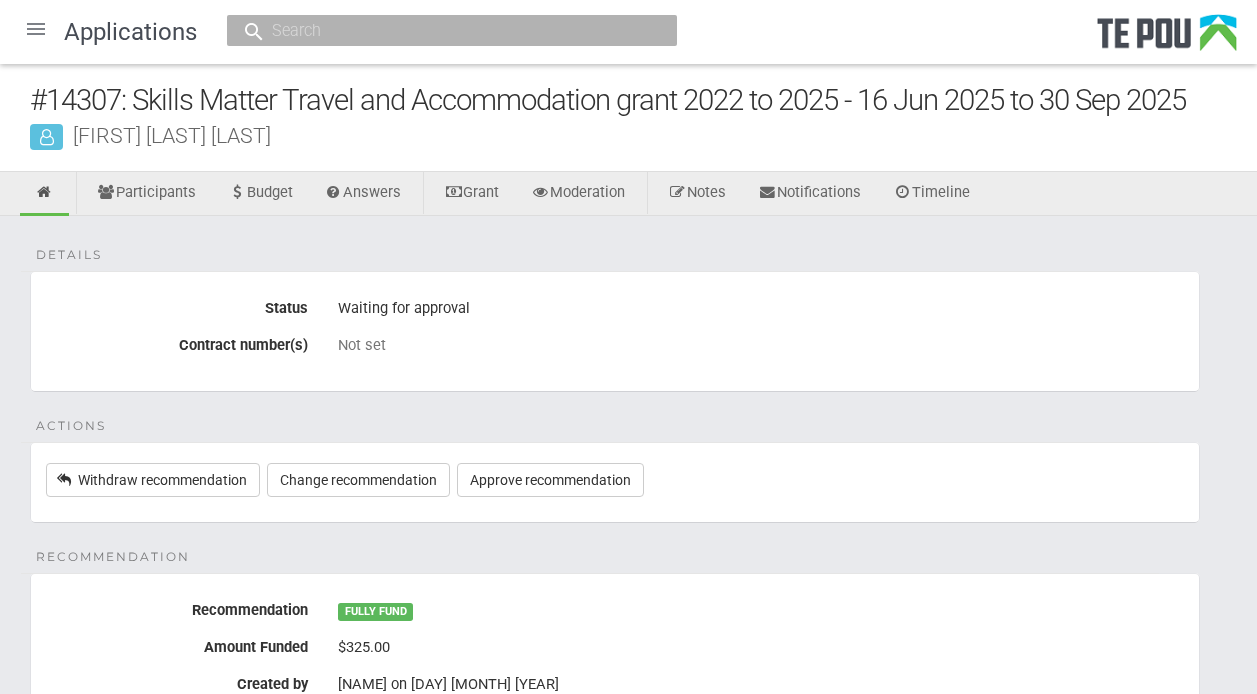 scroll, scrollTop: 0, scrollLeft: 0, axis: both 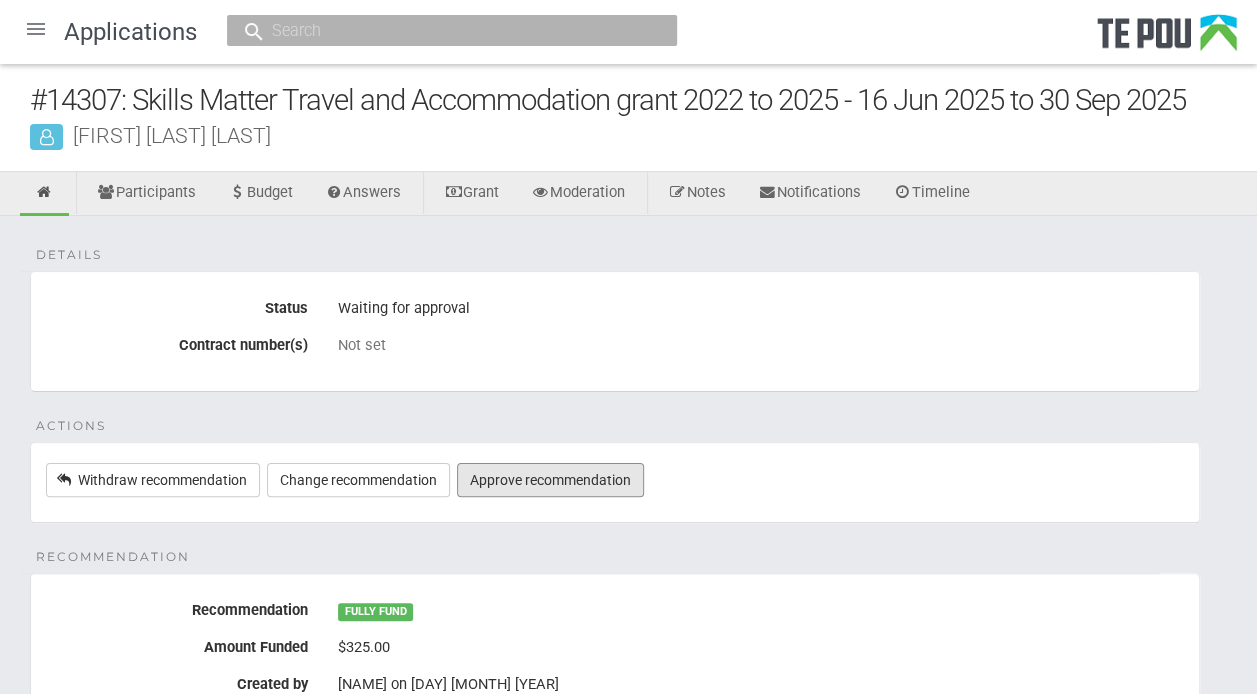 click on "Approve recommendation" at bounding box center (550, 480) 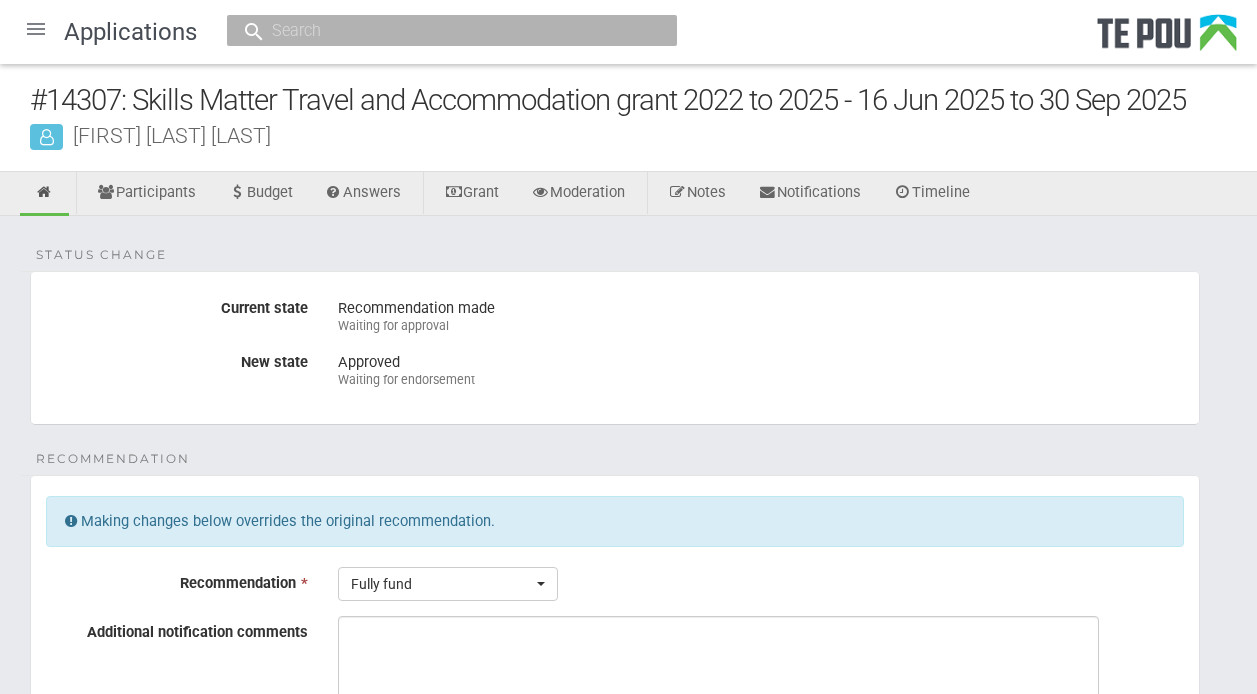 scroll, scrollTop: 0, scrollLeft: 0, axis: both 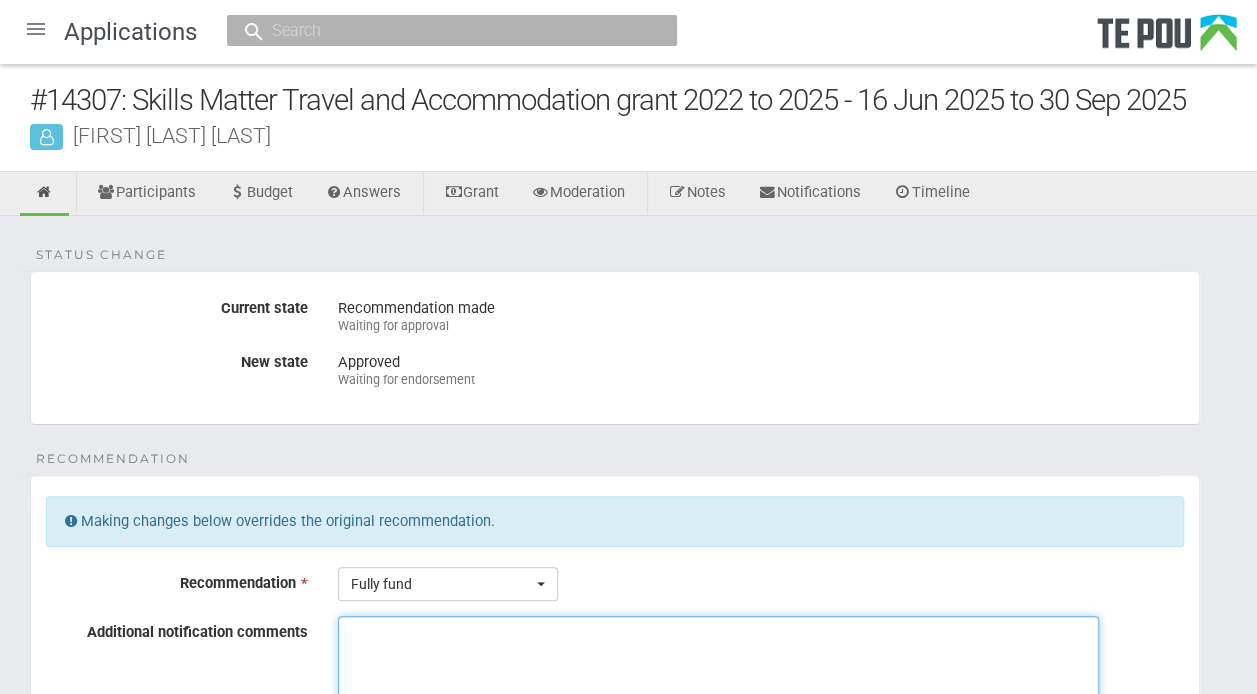 click on "Additional notification comments" at bounding box center (718, 691) 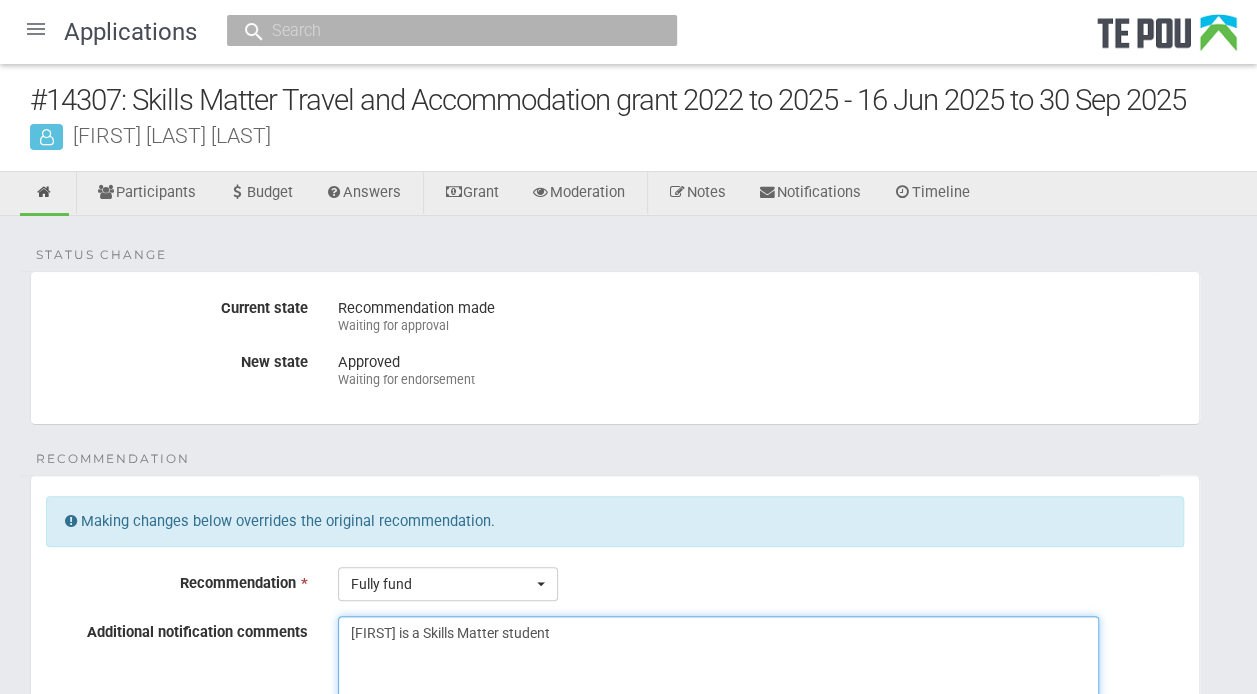 drag, startPoint x: 535, startPoint y: 631, endPoint x: 324, endPoint y: 633, distance: 211.00948 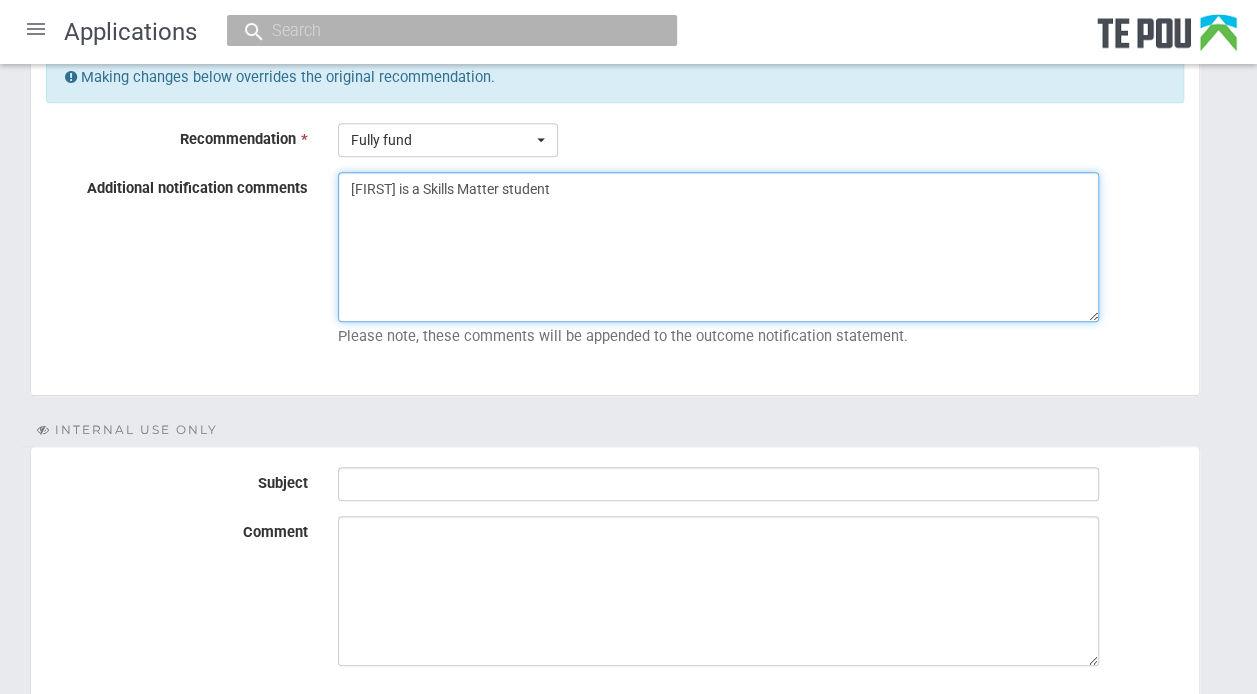 scroll, scrollTop: 449, scrollLeft: 0, axis: vertical 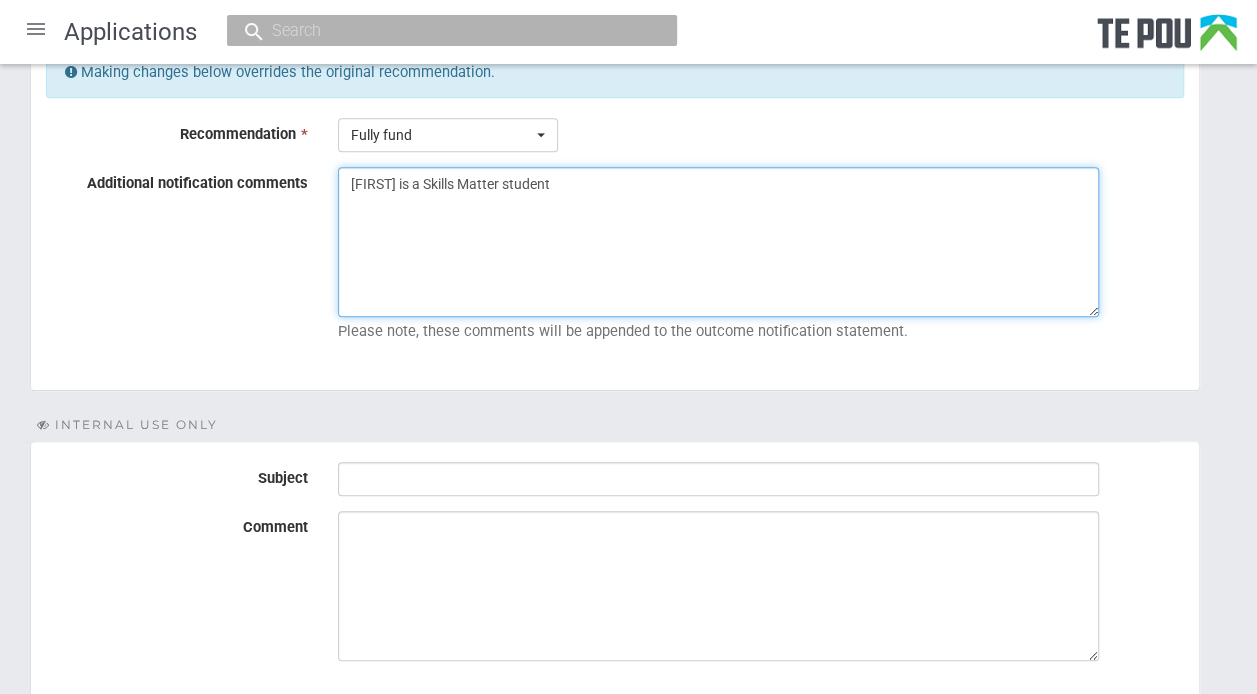 type on "Rijo is a Skills Matter student" 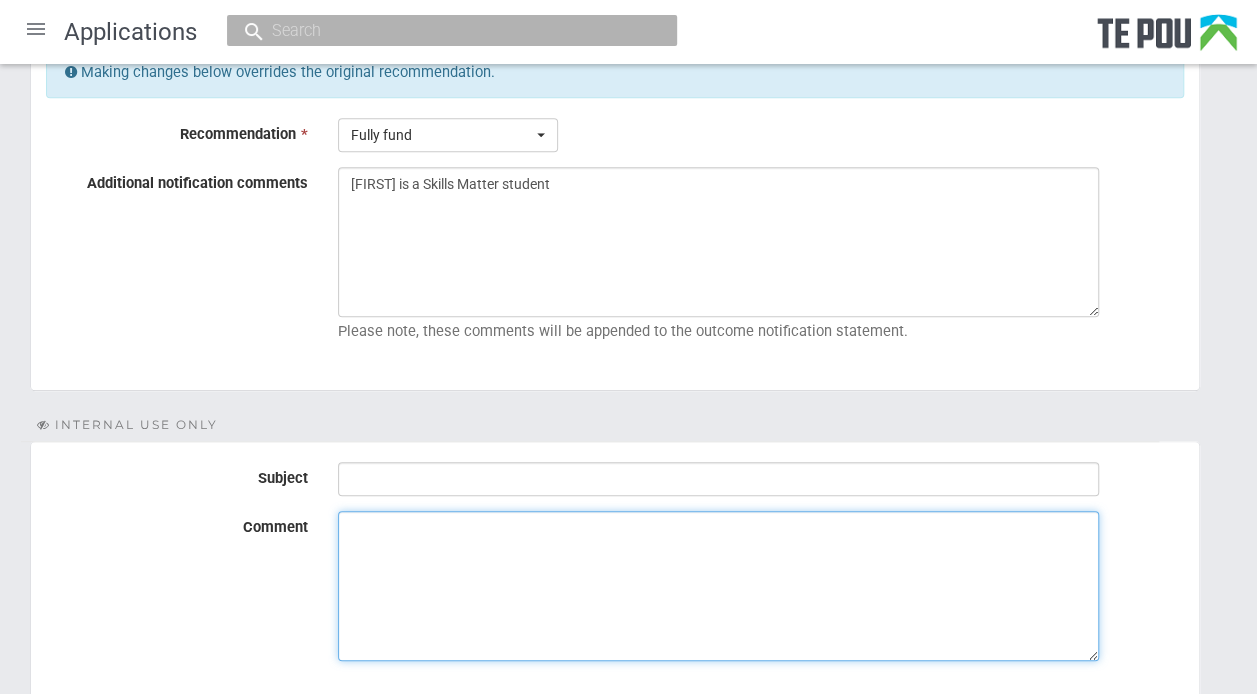 click on "Comment" at bounding box center (718, 586) 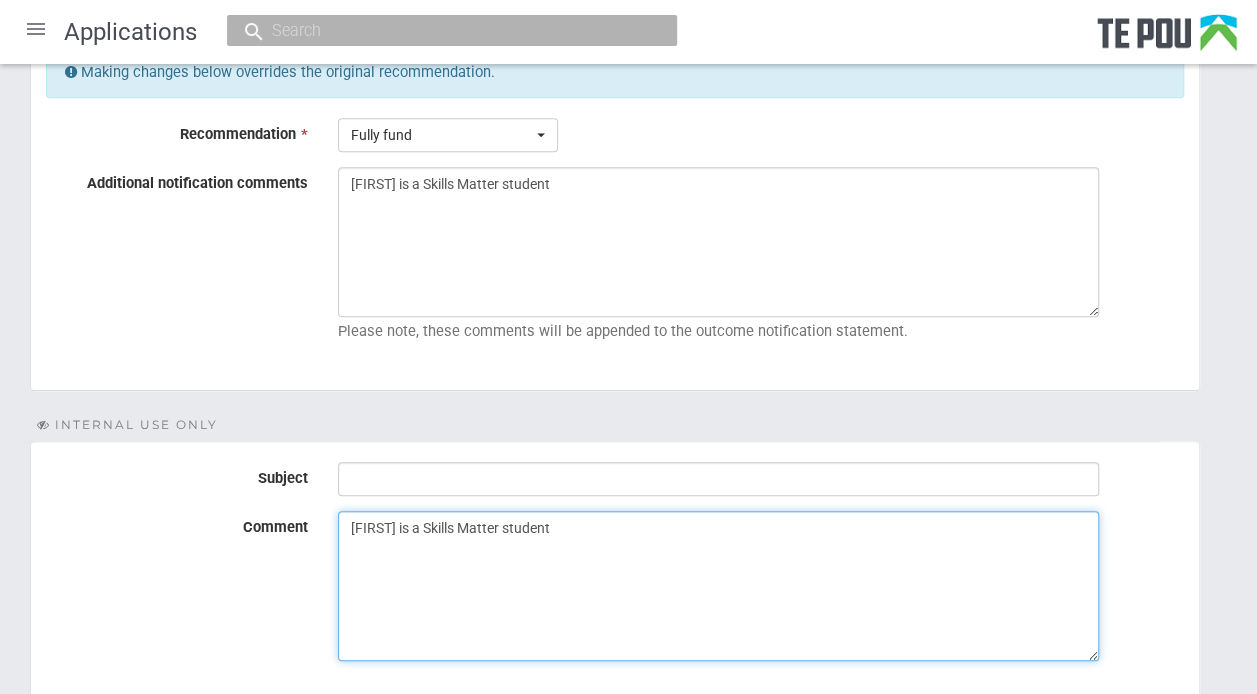type on "Rijo is a Skills Matter student" 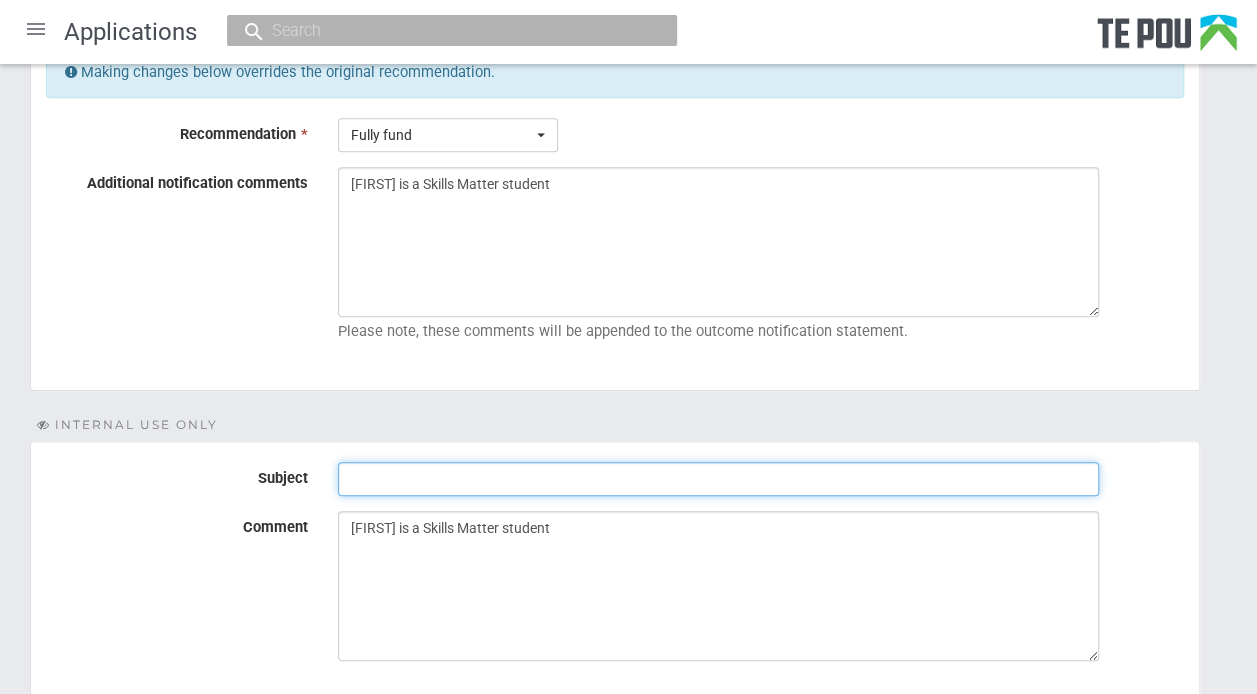 click on "Subject" at bounding box center (718, 479) 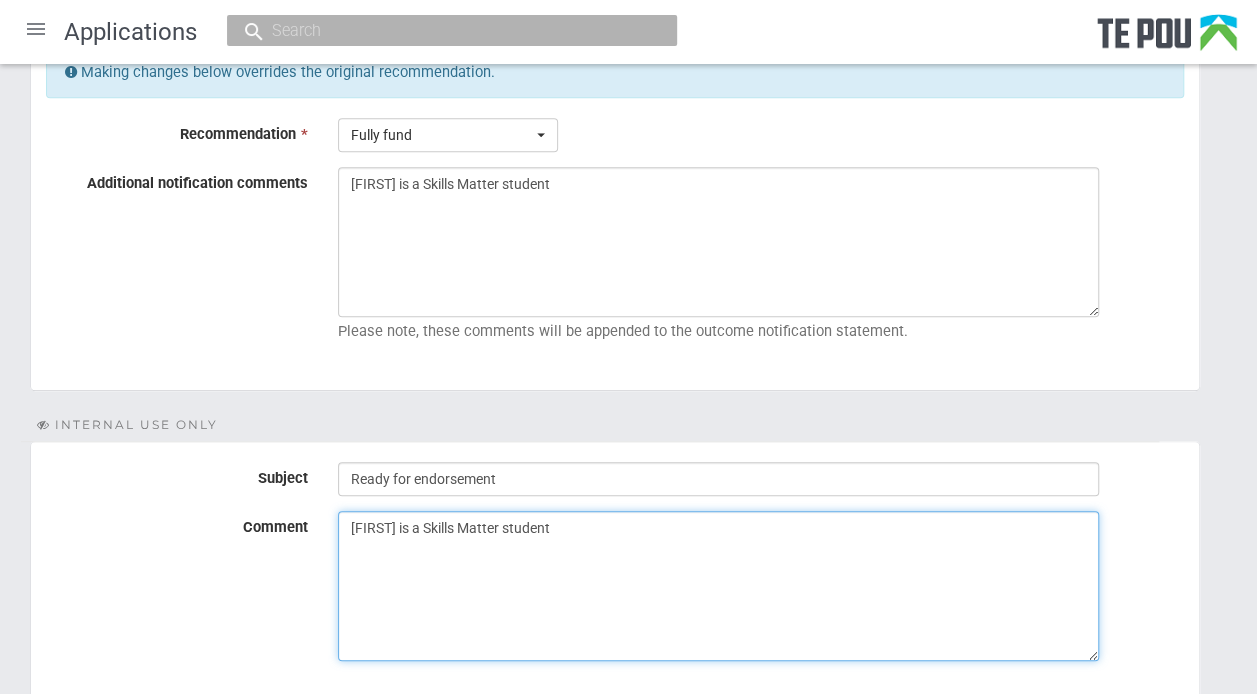 click on "Rijo is a Skills Matter student" at bounding box center (718, 586) 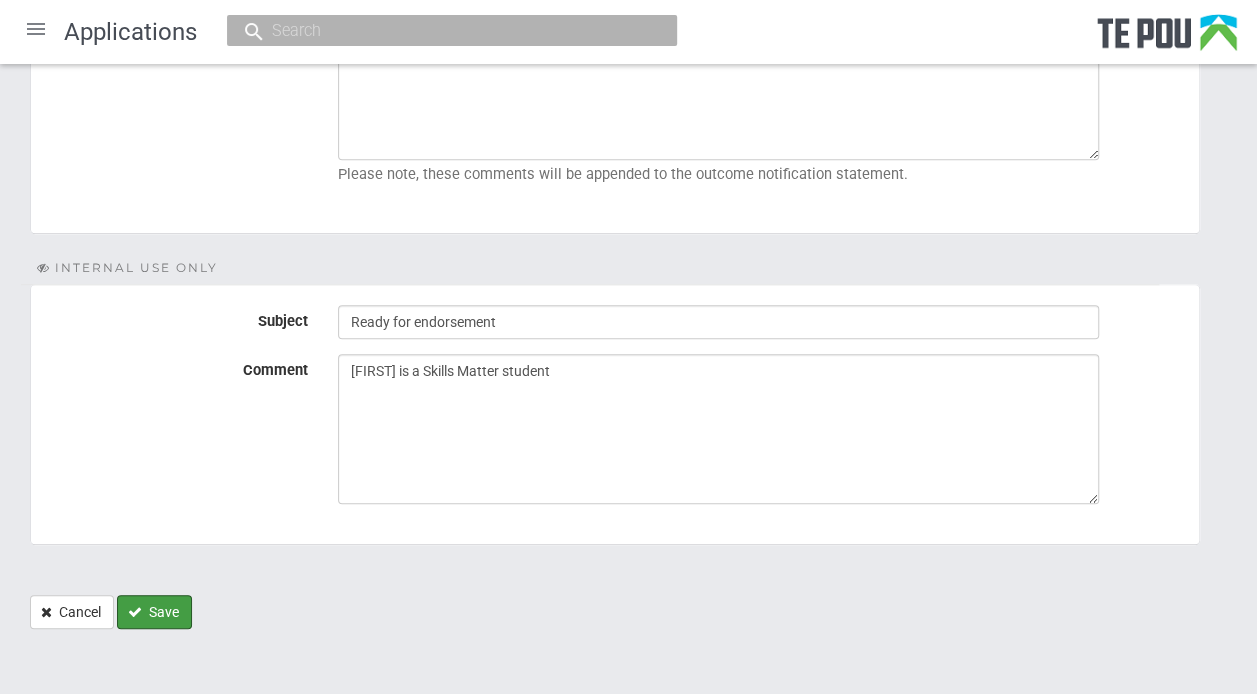 click on "Save" at bounding box center (154, 612) 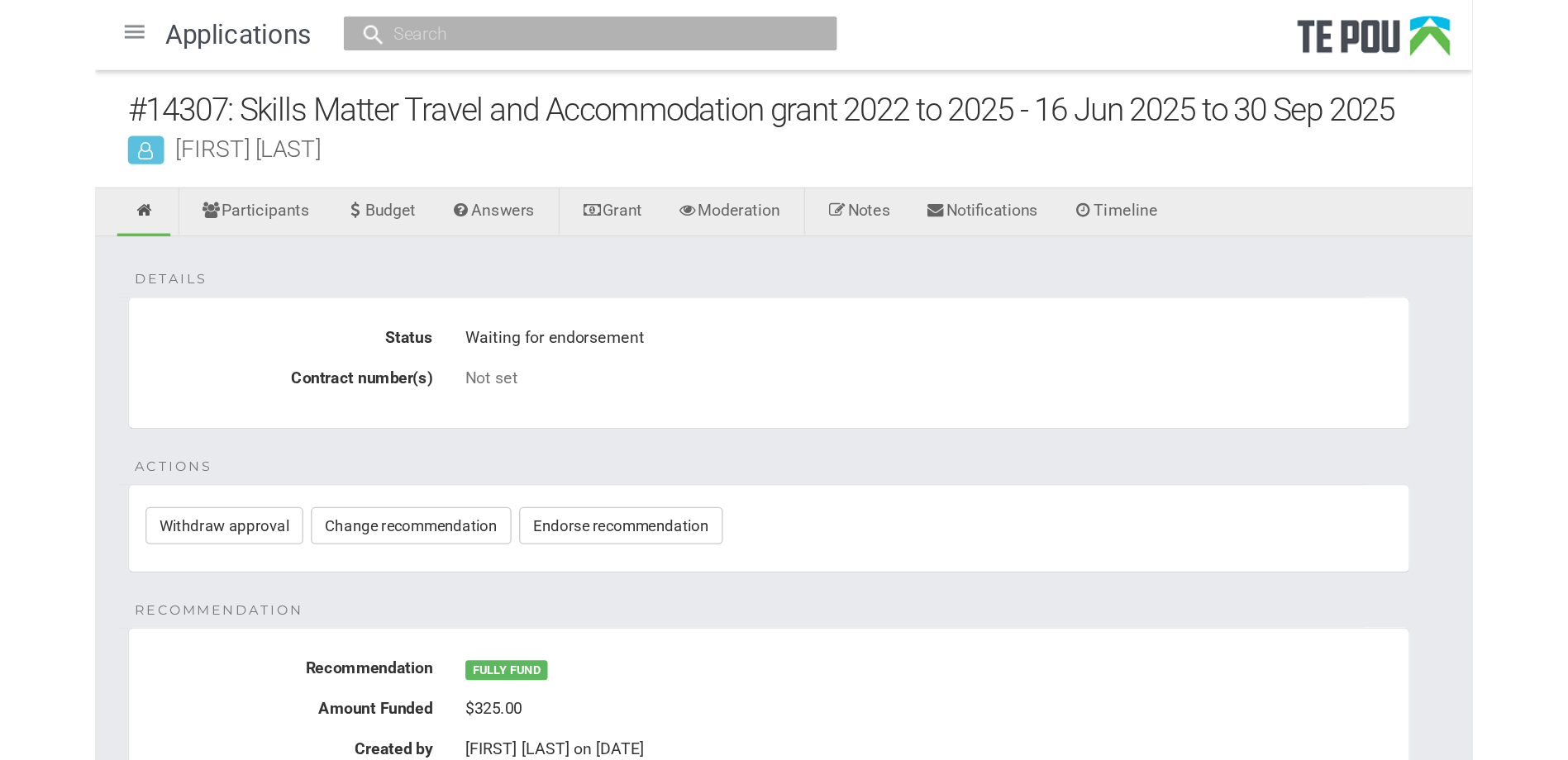 scroll, scrollTop: 0, scrollLeft: 0, axis: both 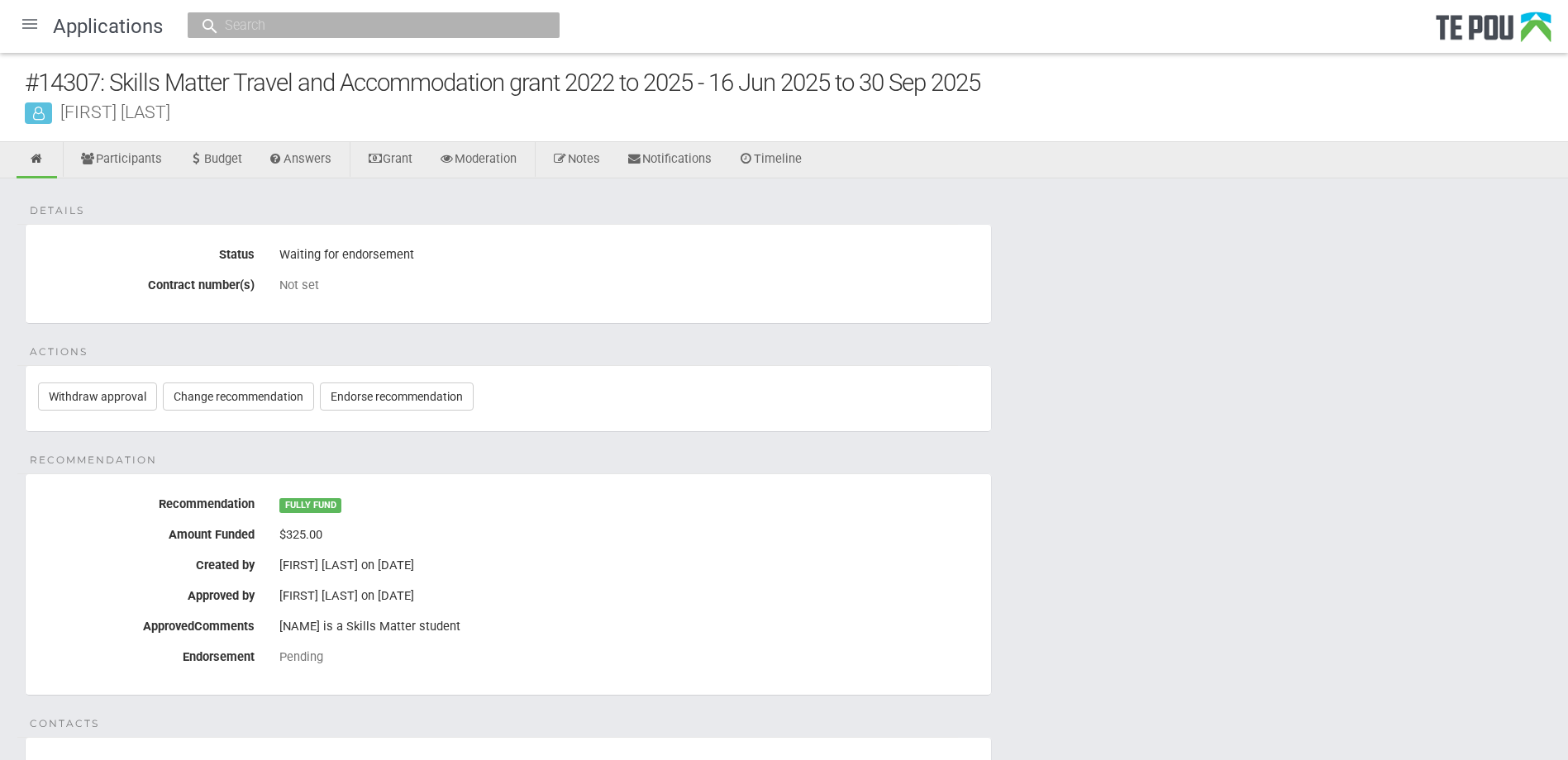 click at bounding box center [30, 24] 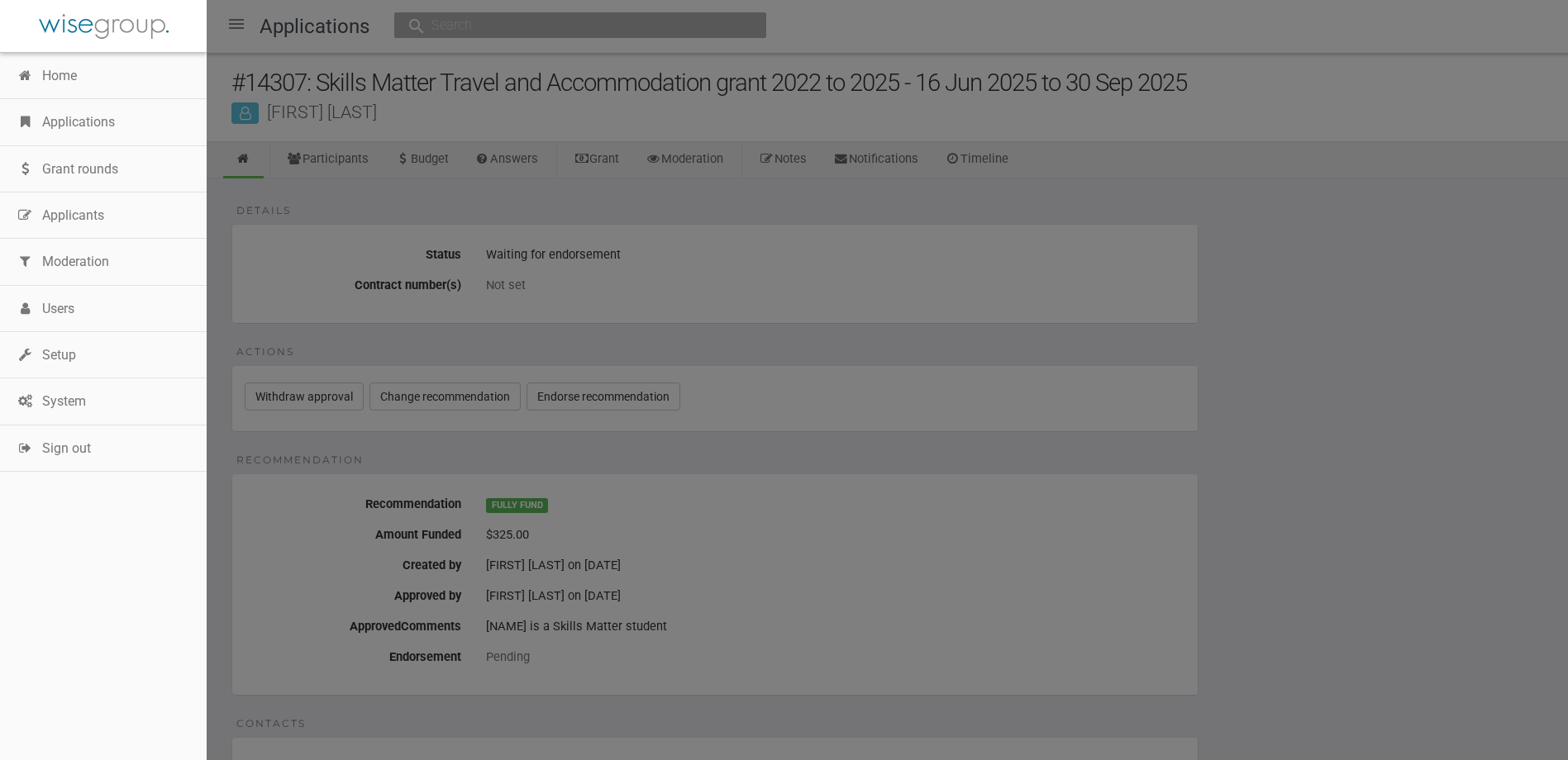 click on "Applications" at bounding box center (103, 122) 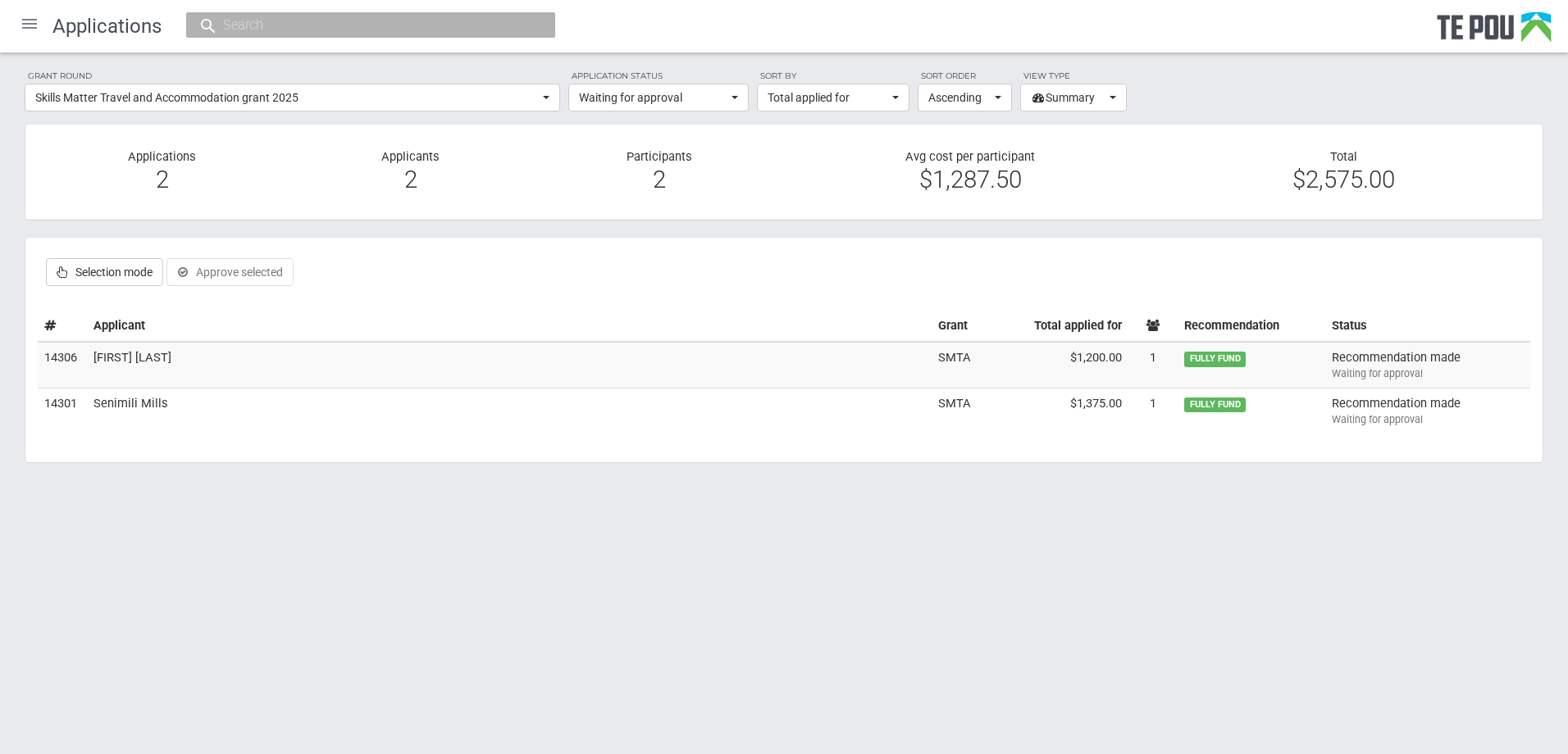 scroll, scrollTop: 0, scrollLeft: 0, axis: both 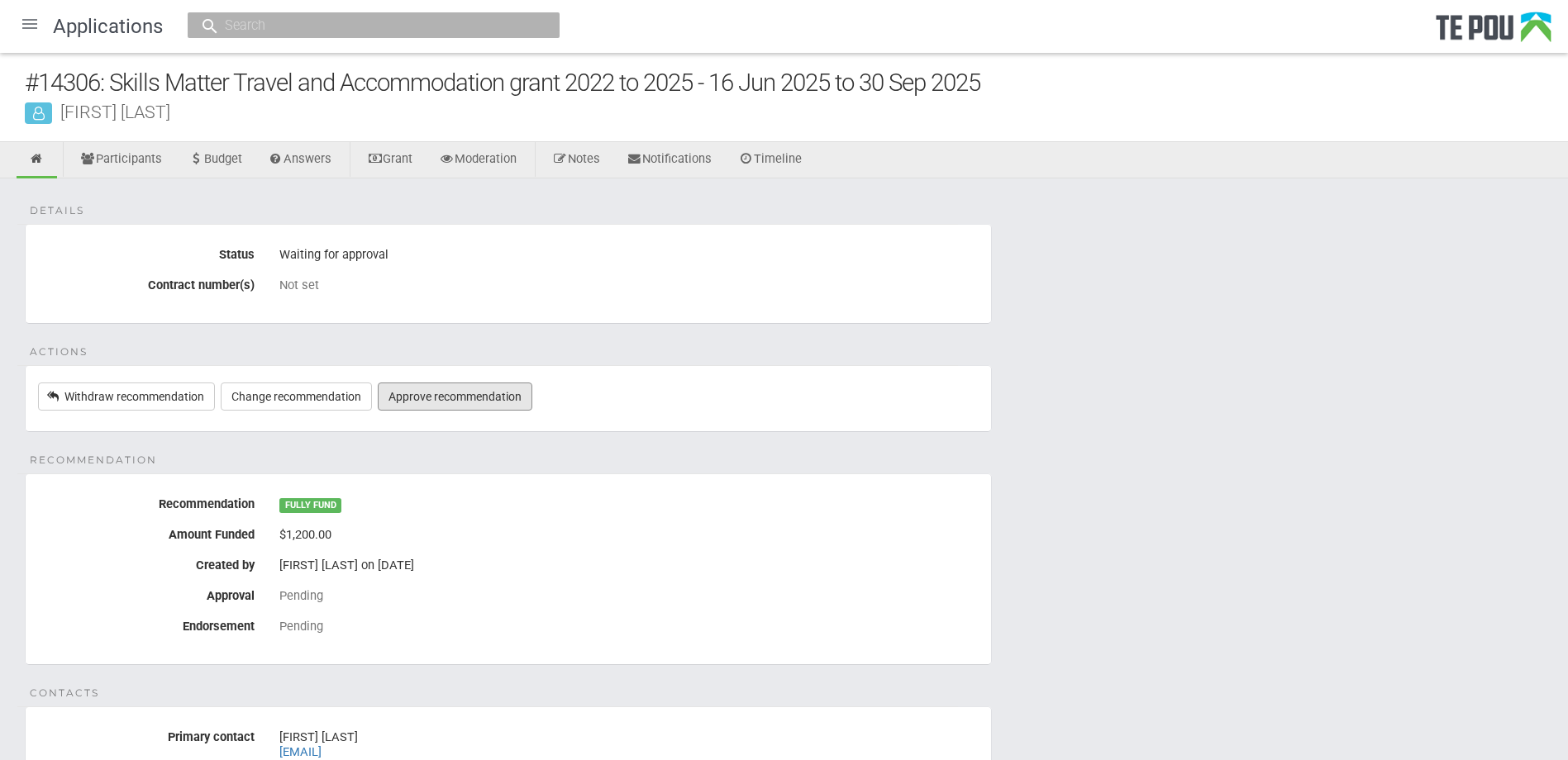 click on "Approve recommendation" at bounding box center (455, 397) 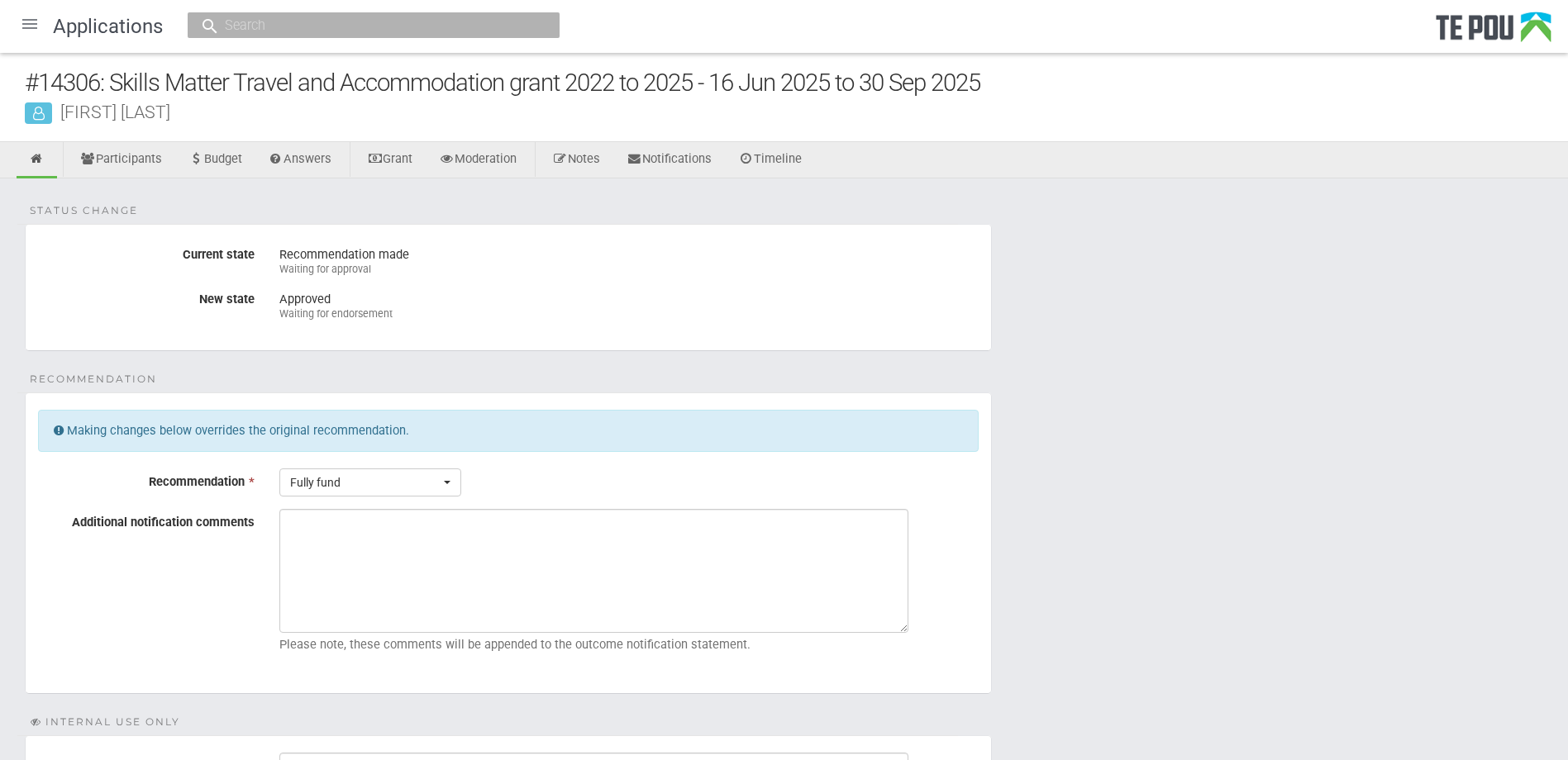 scroll, scrollTop: 0, scrollLeft: 0, axis: both 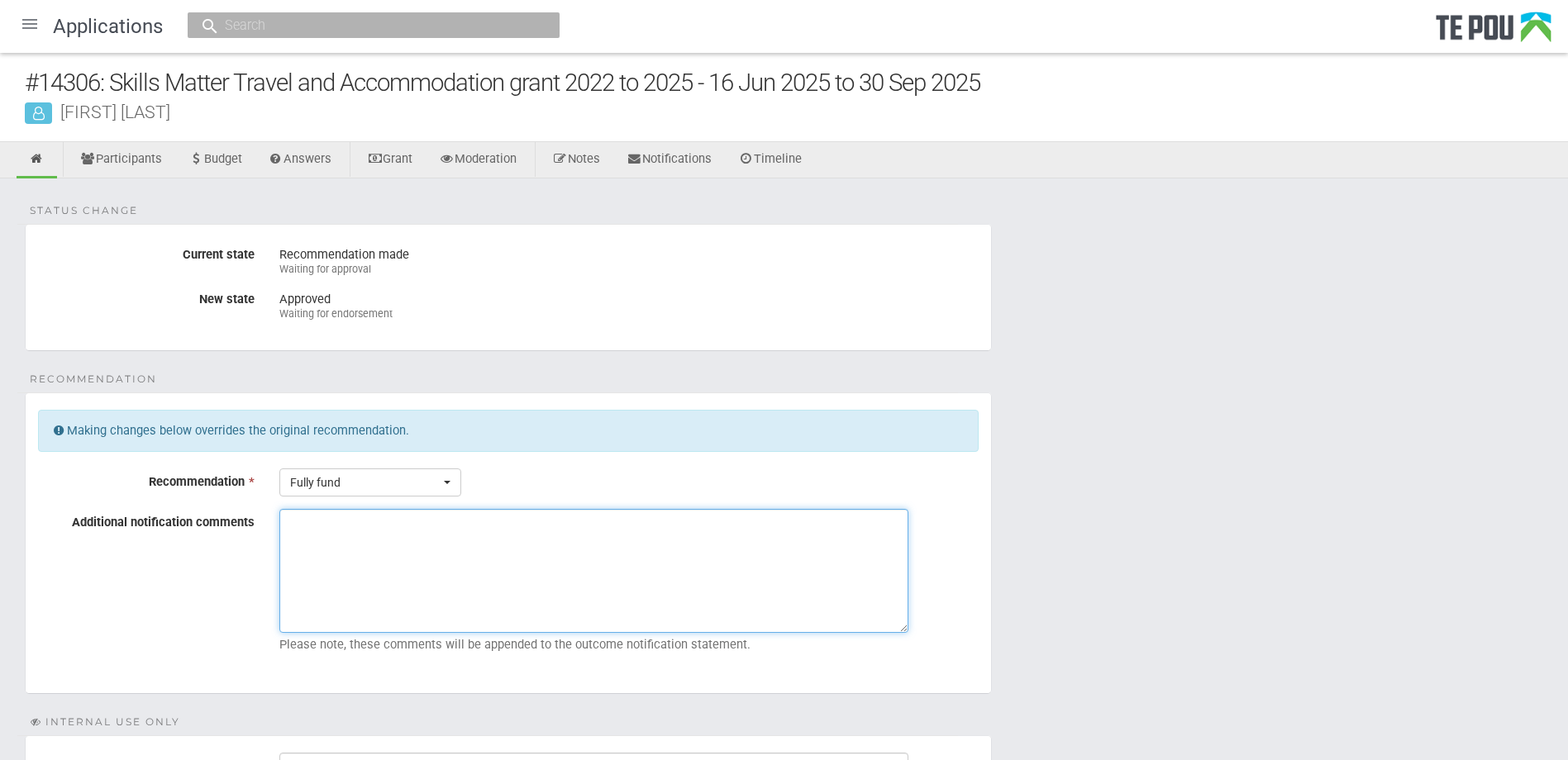 click on "Additional notification comments" at bounding box center (593, 571) 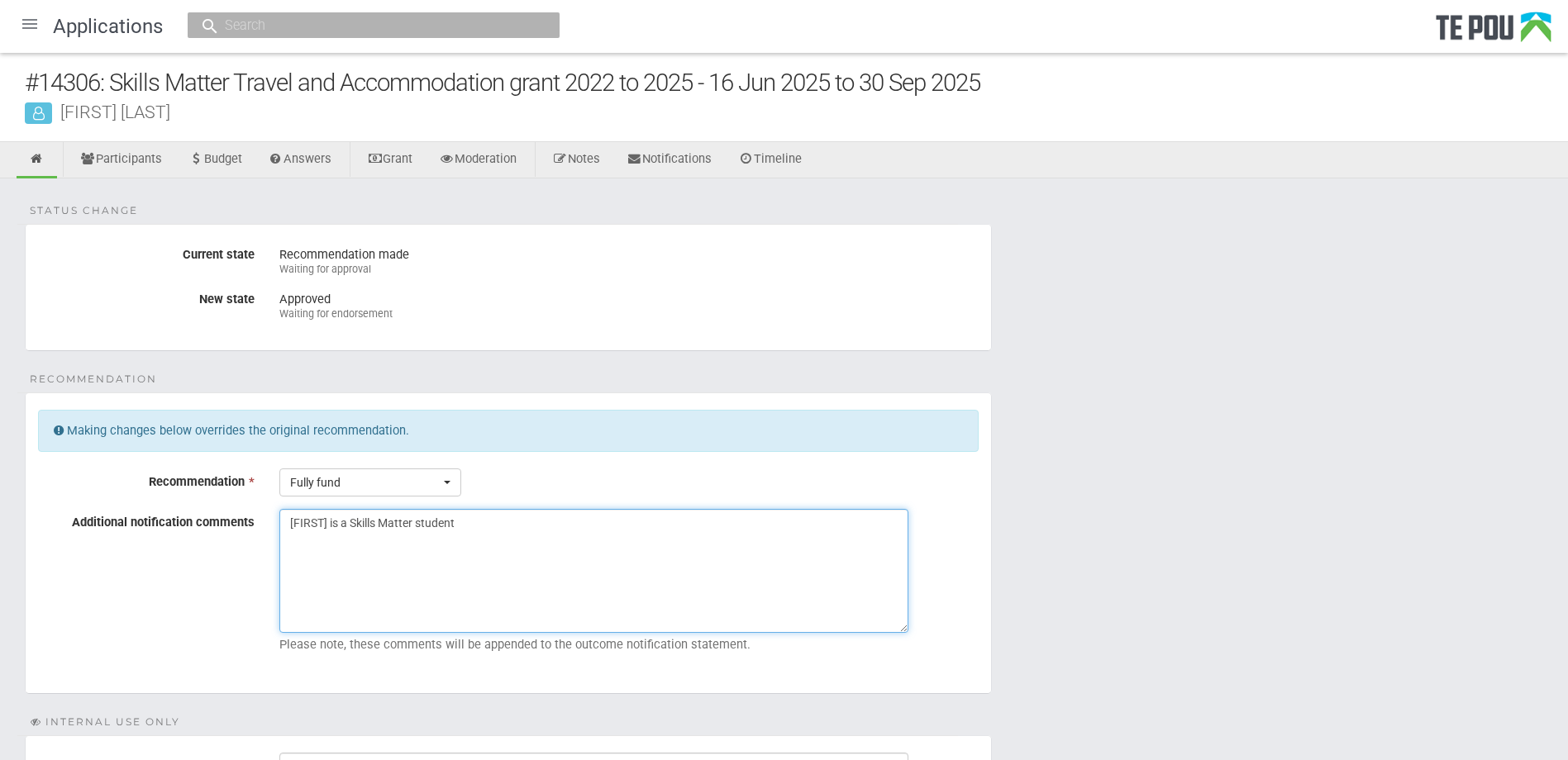 drag, startPoint x: 492, startPoint y: 517, endPoint x: 255, endPoint y: 519, distance: 237.00844 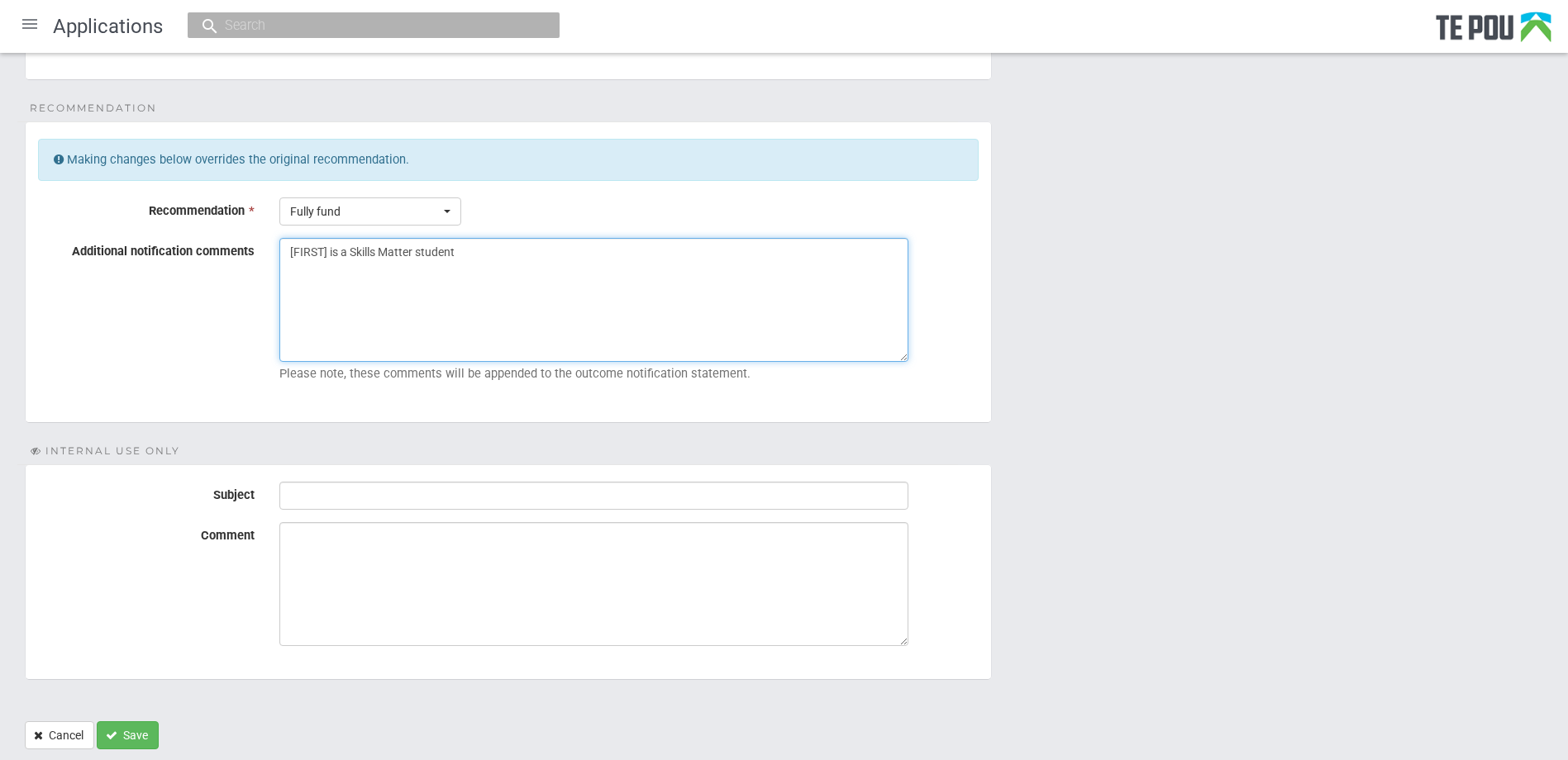 scroll, scrollTop: 273, scrollLeft: 0, axis: vertical 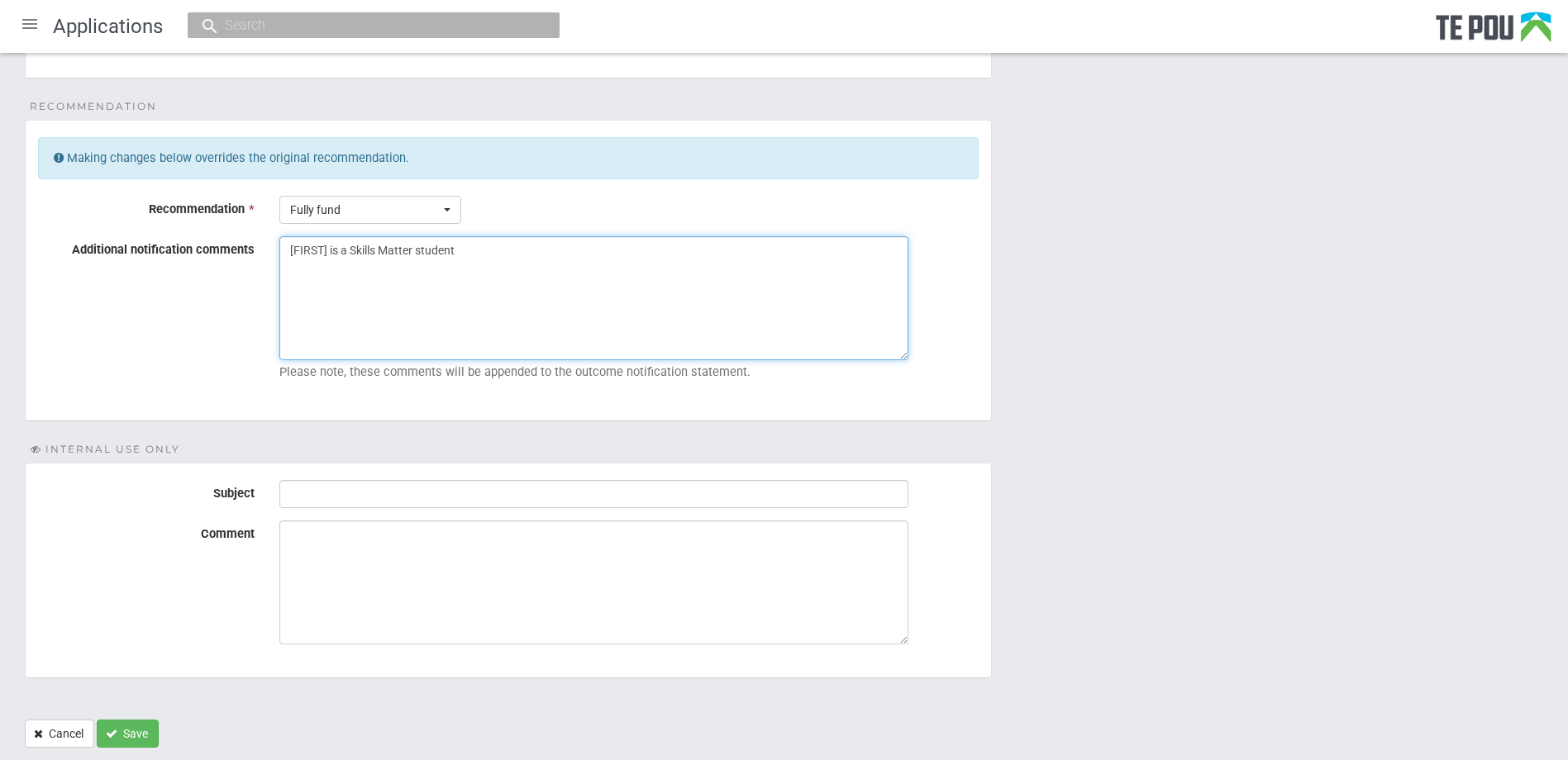 type on "Michelle is a Skills Matter student" 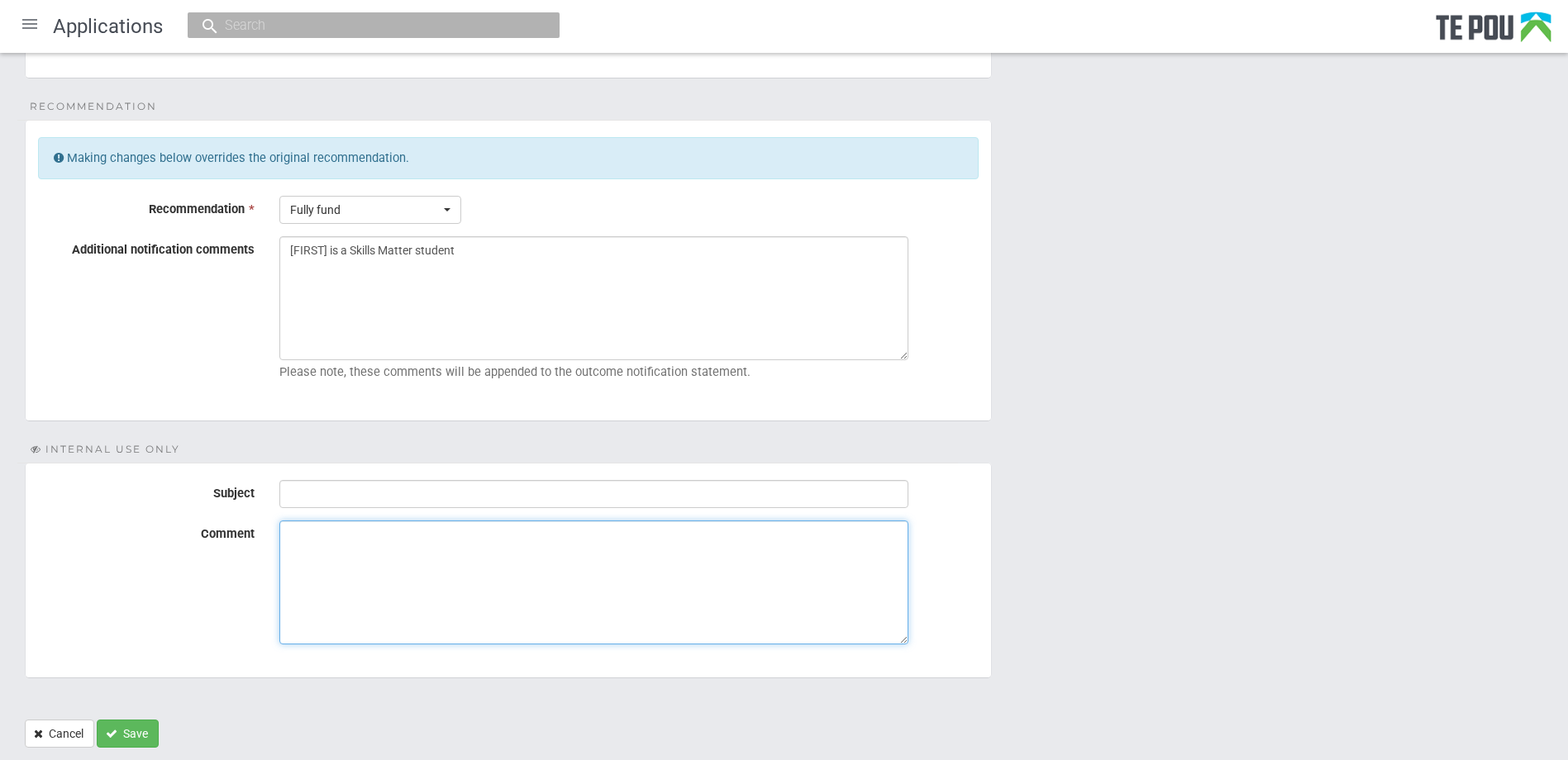 click on "Comment" at bounding box center [593, 582] 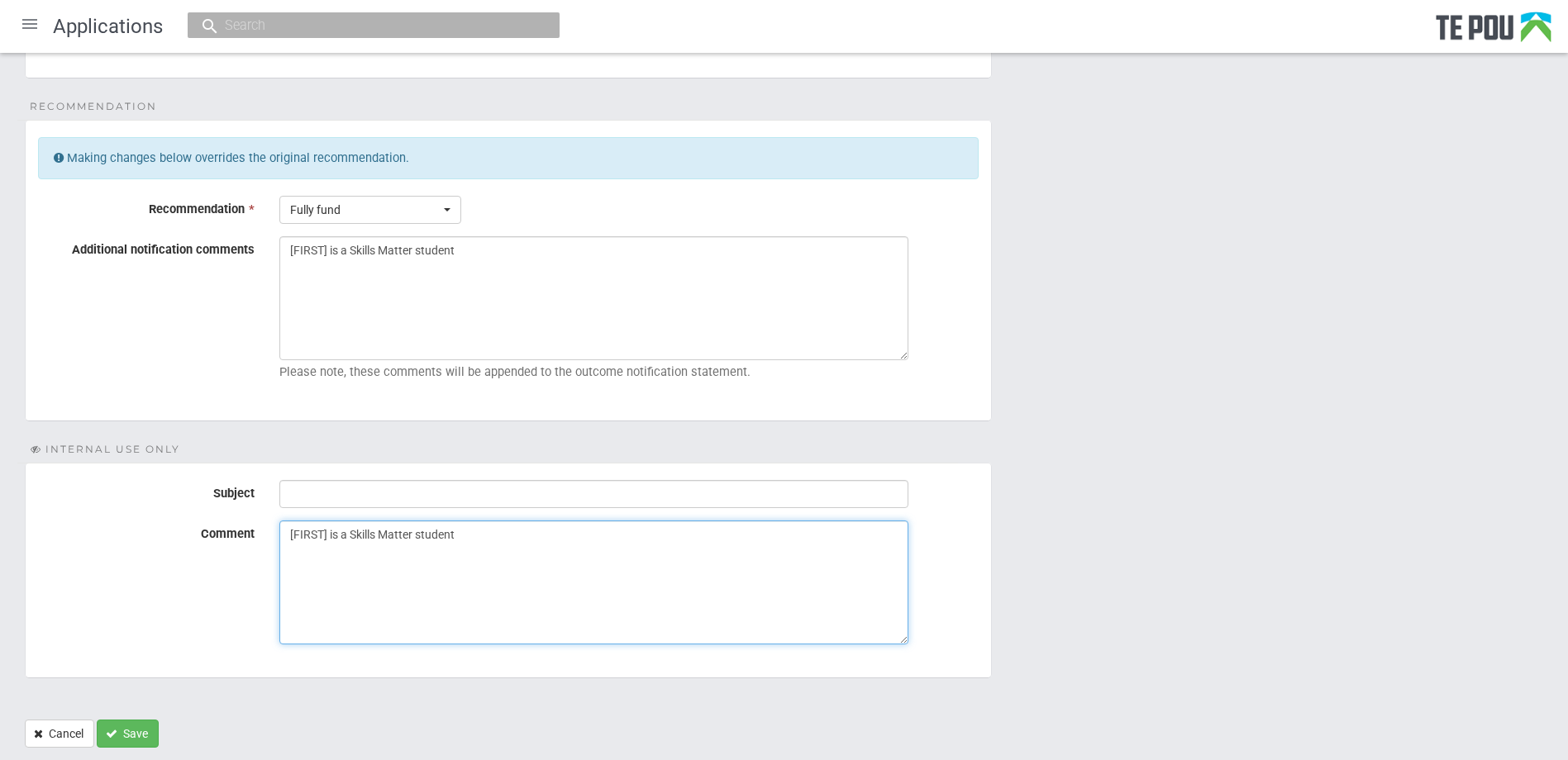type on "Michelle is a Skills Matter student" 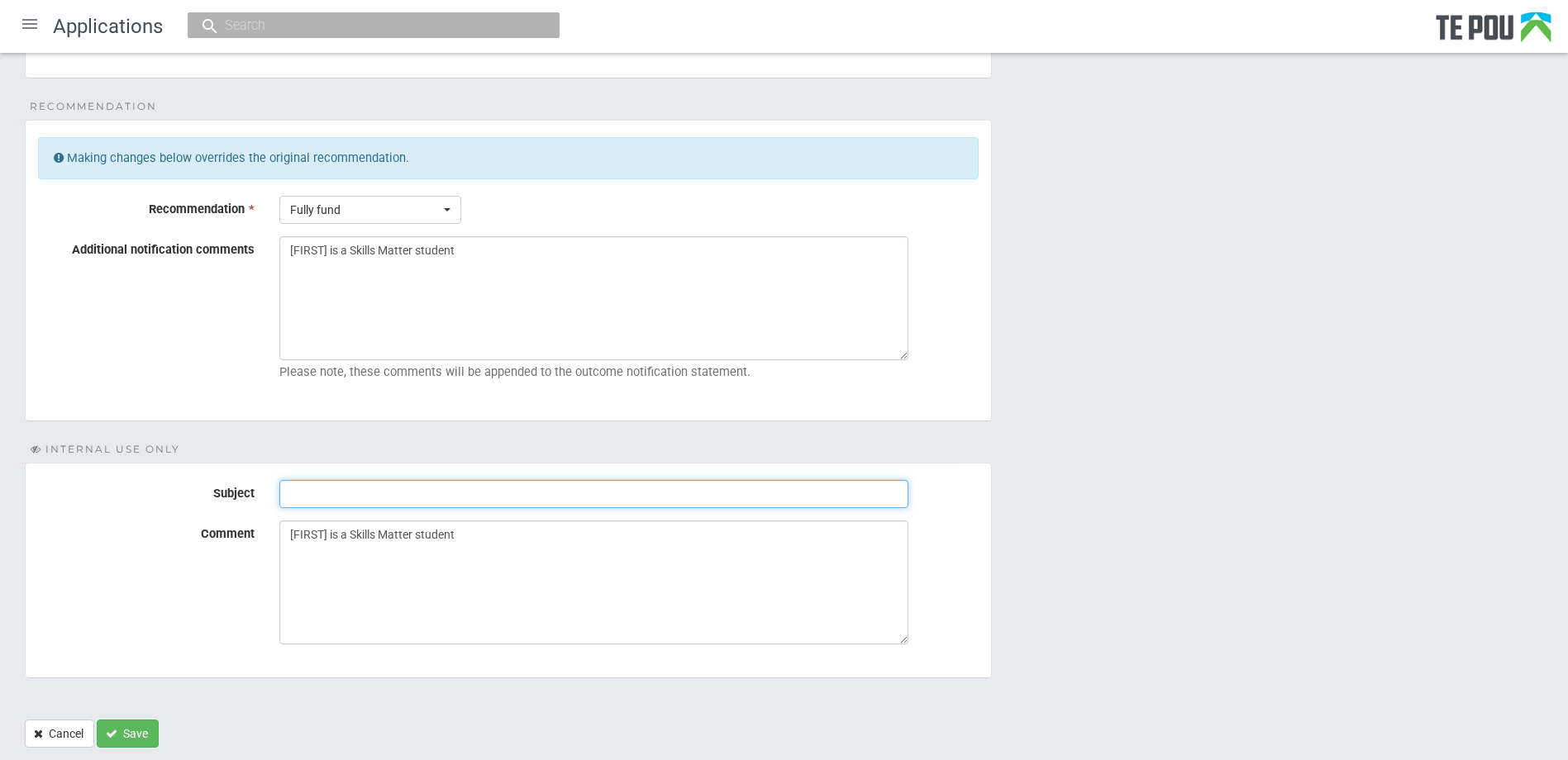 click on "Subject" at bounding box center (593, 494) 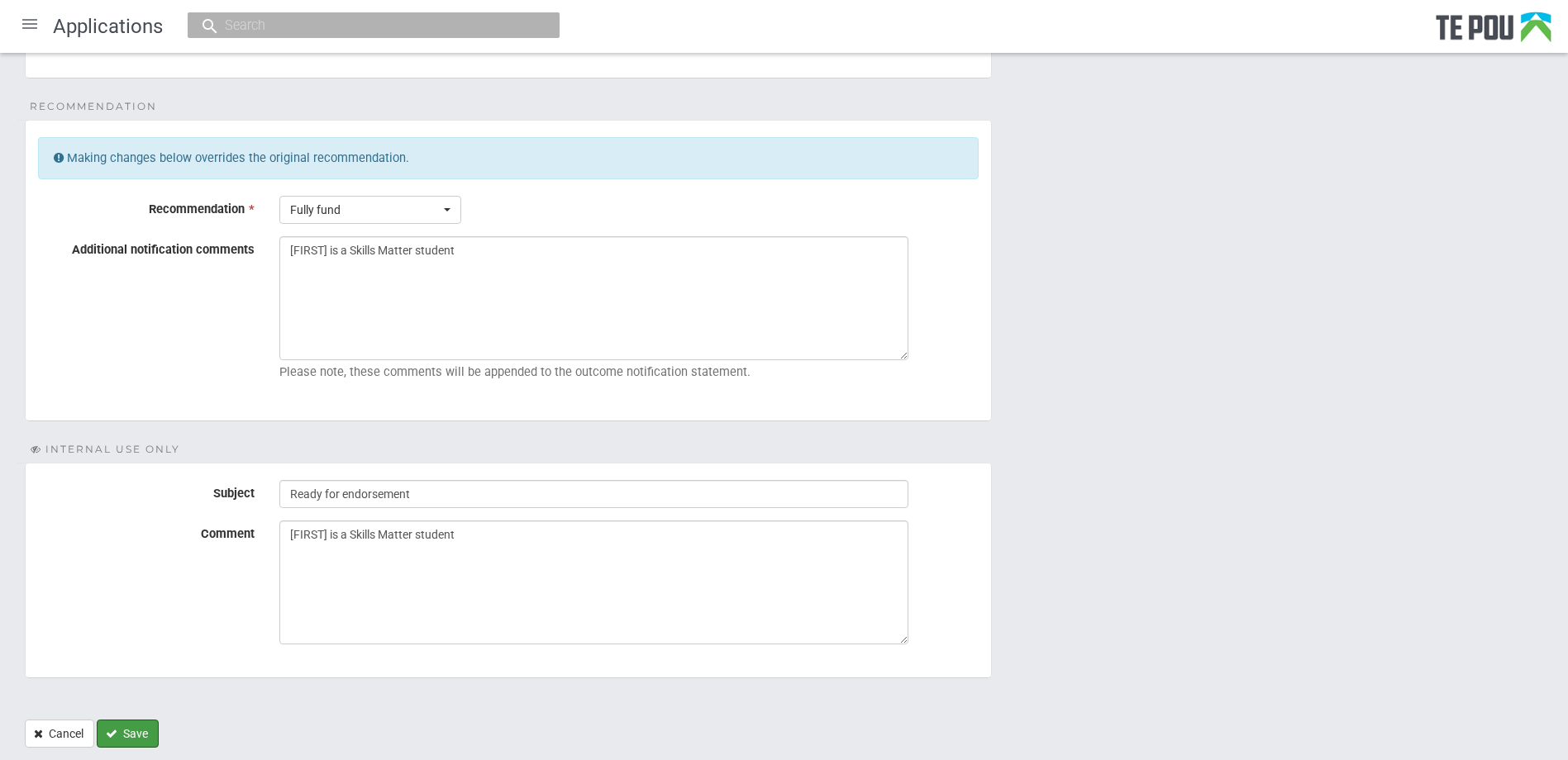 click on "Save" at bounding box center (127, 734) 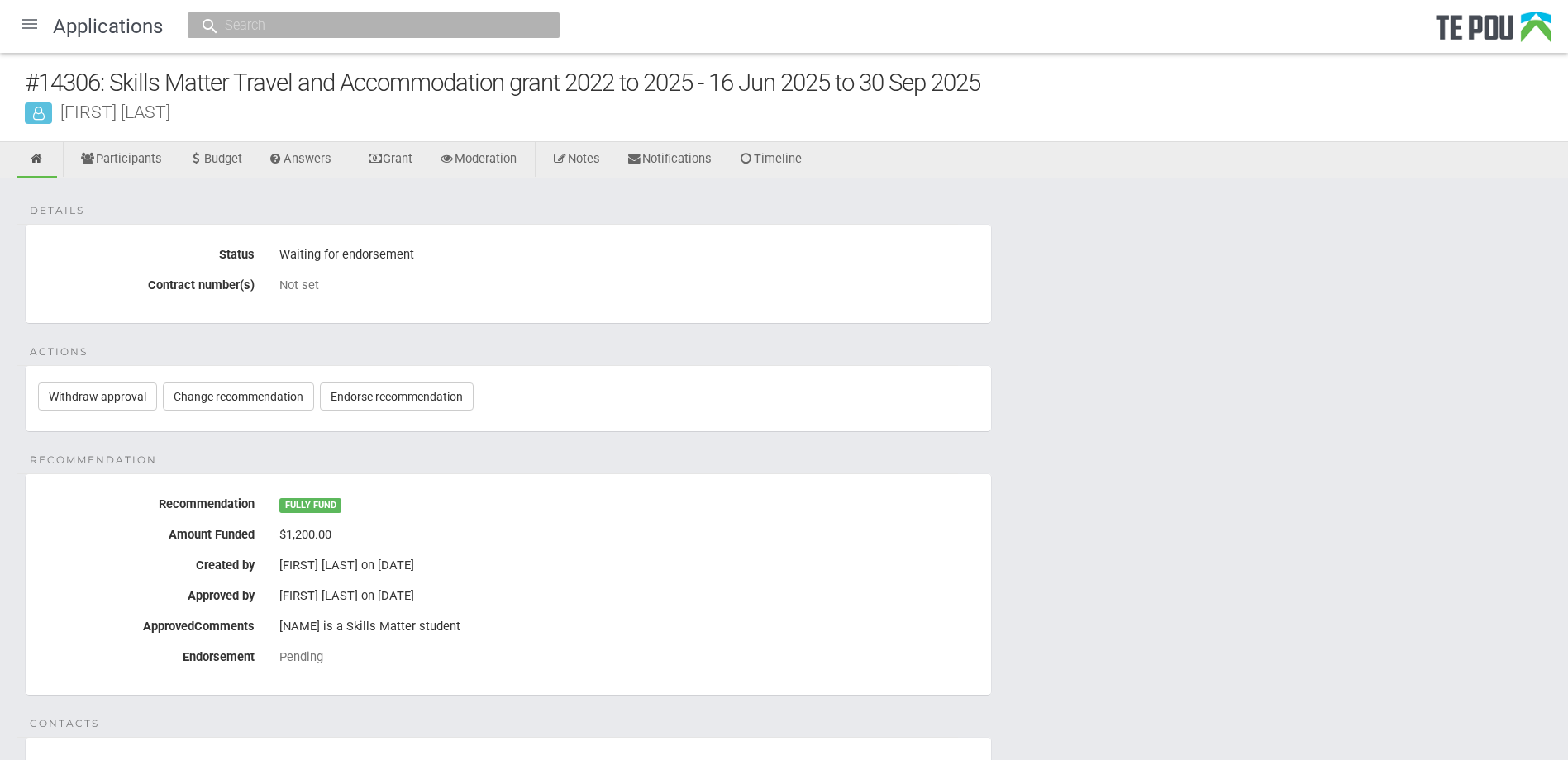 scroll, scrollTop: 0, scrollLeft: 0, axis: both 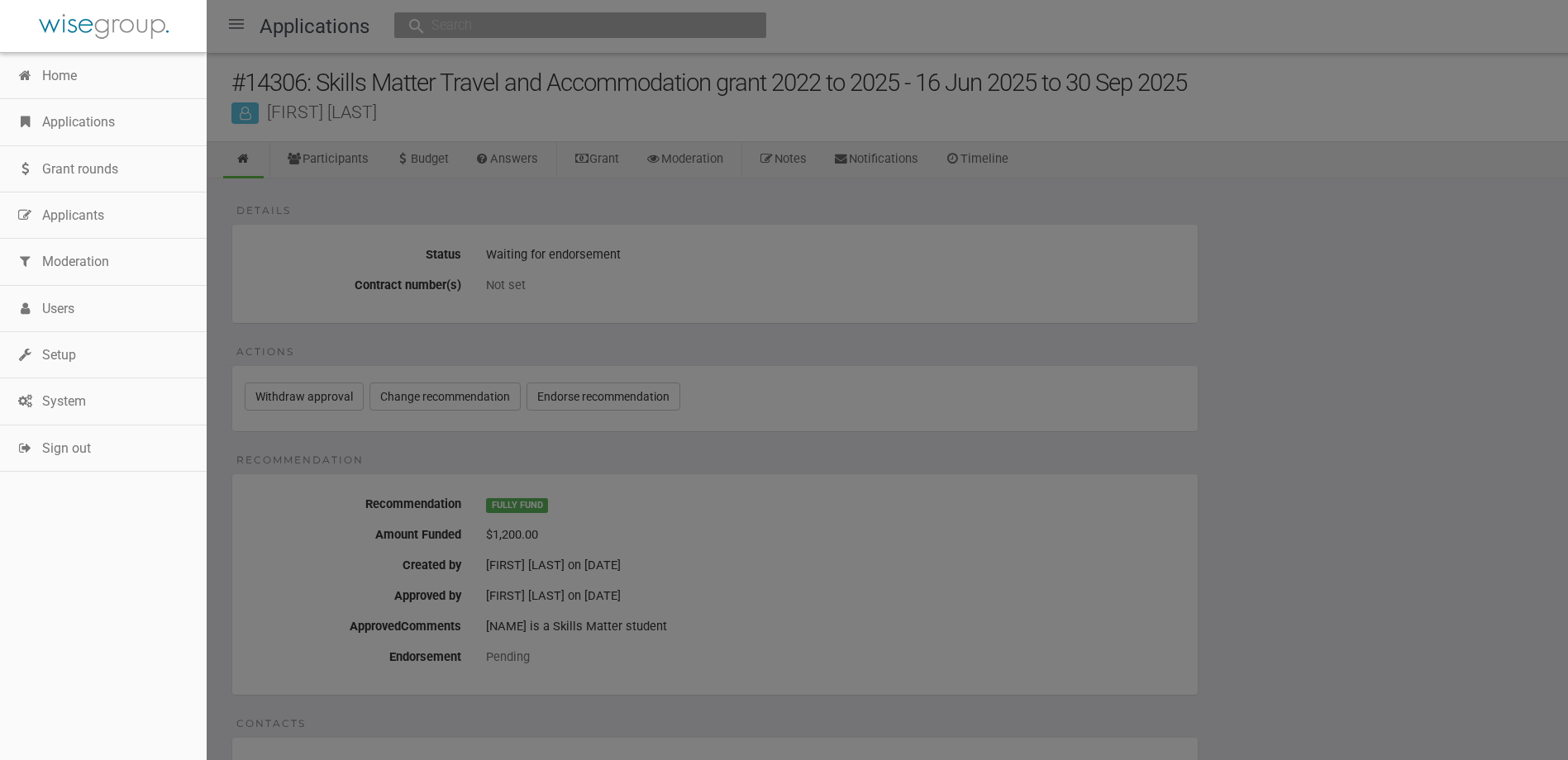 click on "Applications" at bounding box center [103, 122] 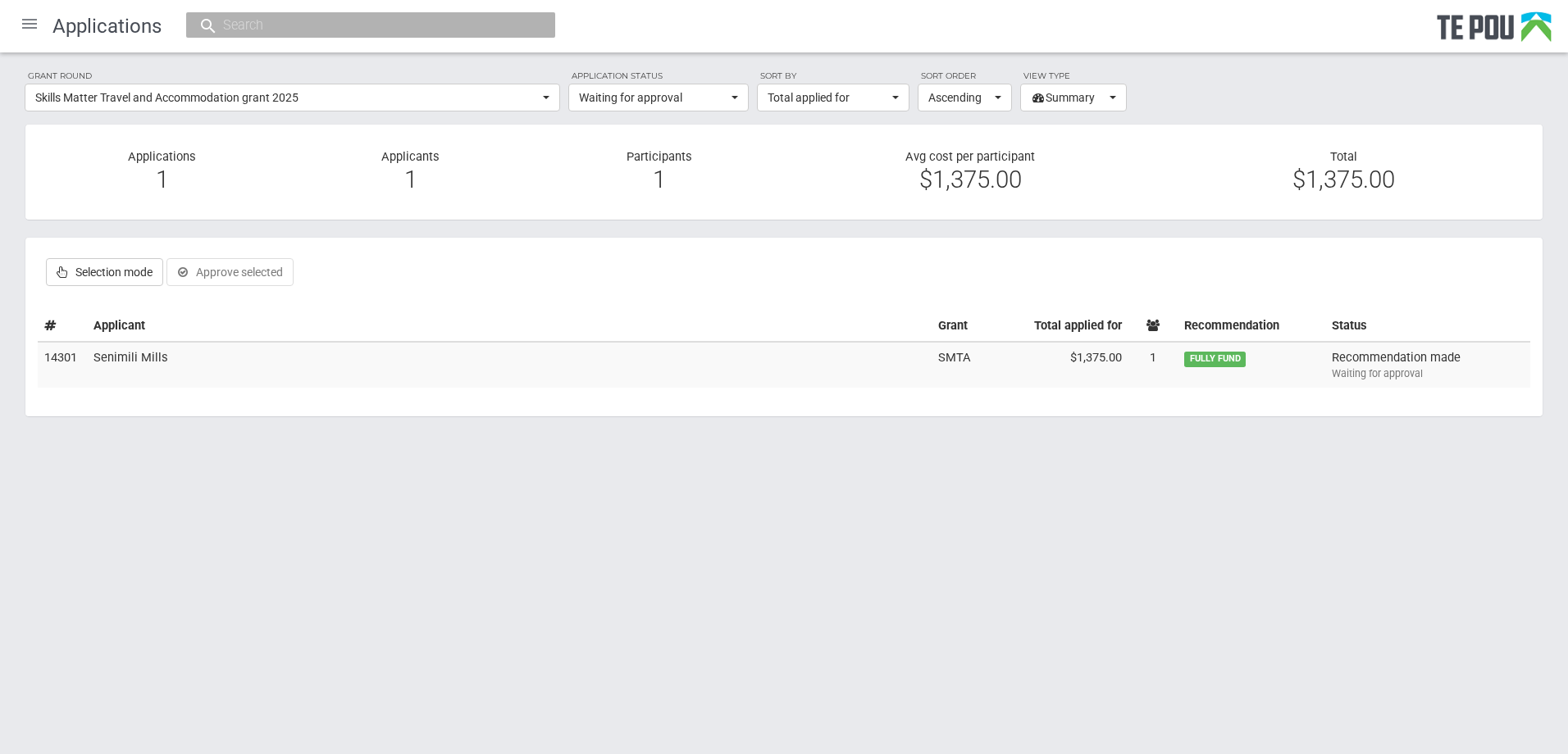 scroll, scrollTop: 0, scrollLeft: 0, axis: both 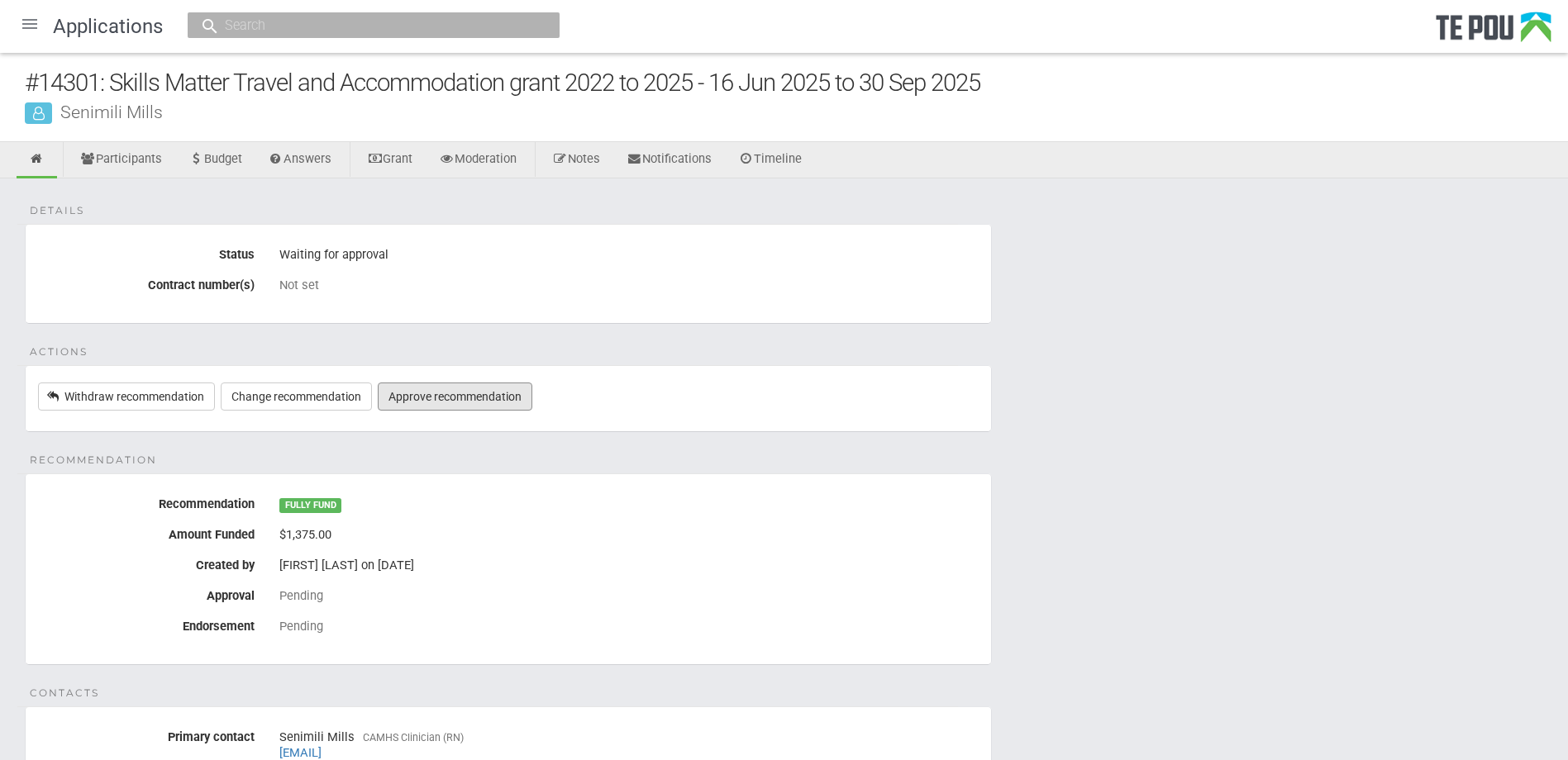 click on "Approve recommendation" at bounding box center [455, 397] 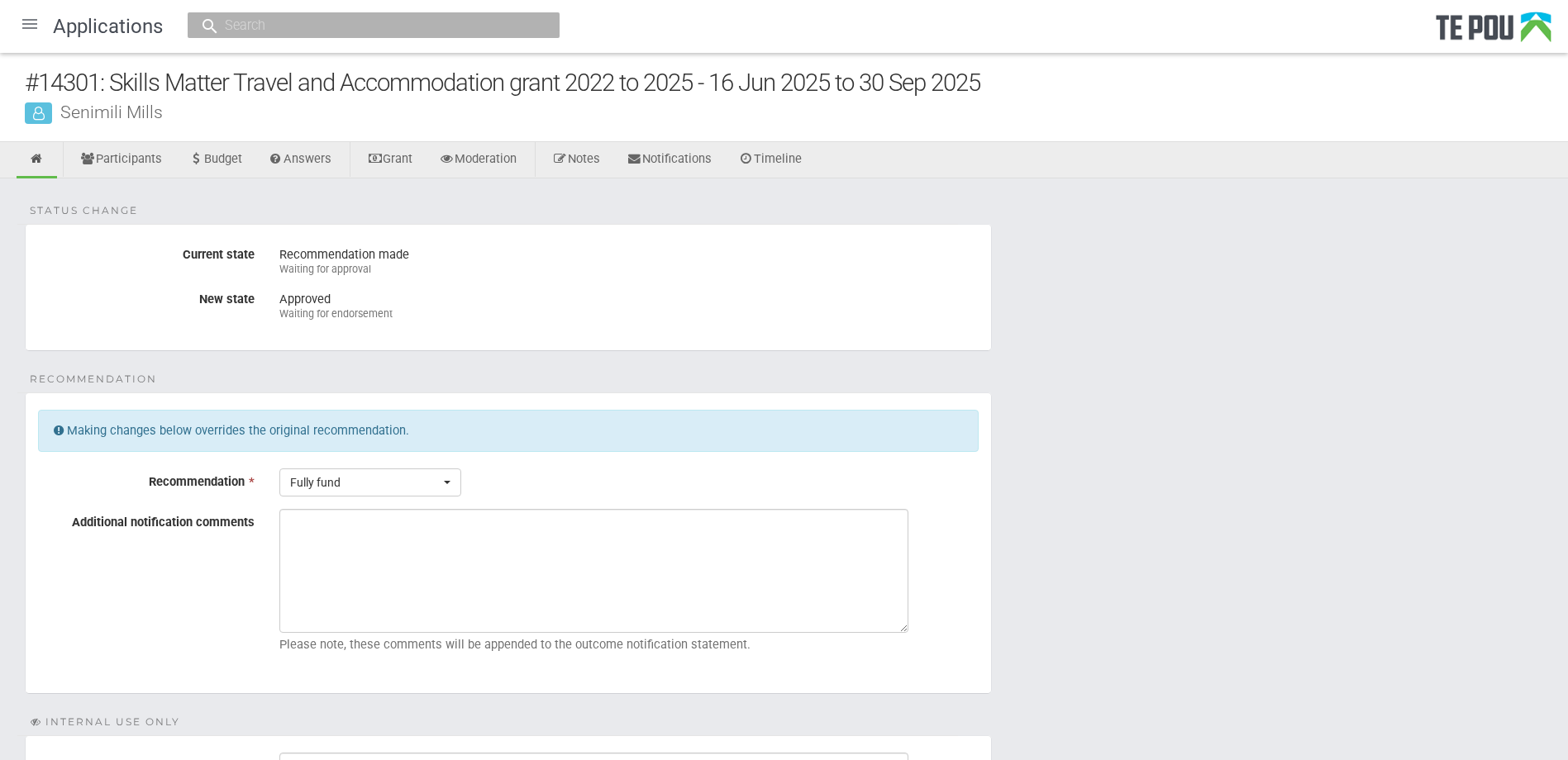 scroll, scrollTop: 0, scrollLeft: 0, axis: both 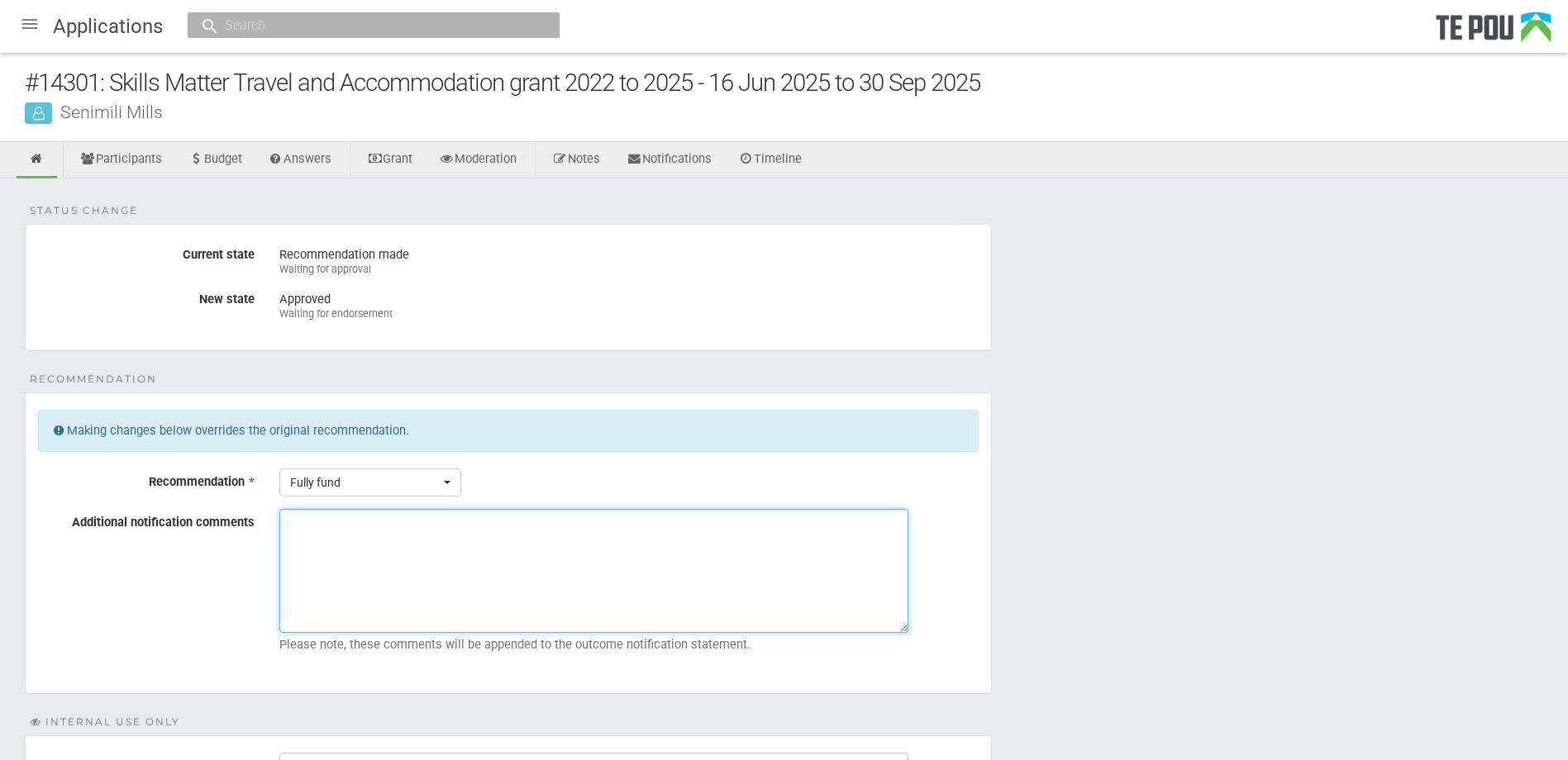 click on "Additional notification comments" at bounding box center [593, 571] 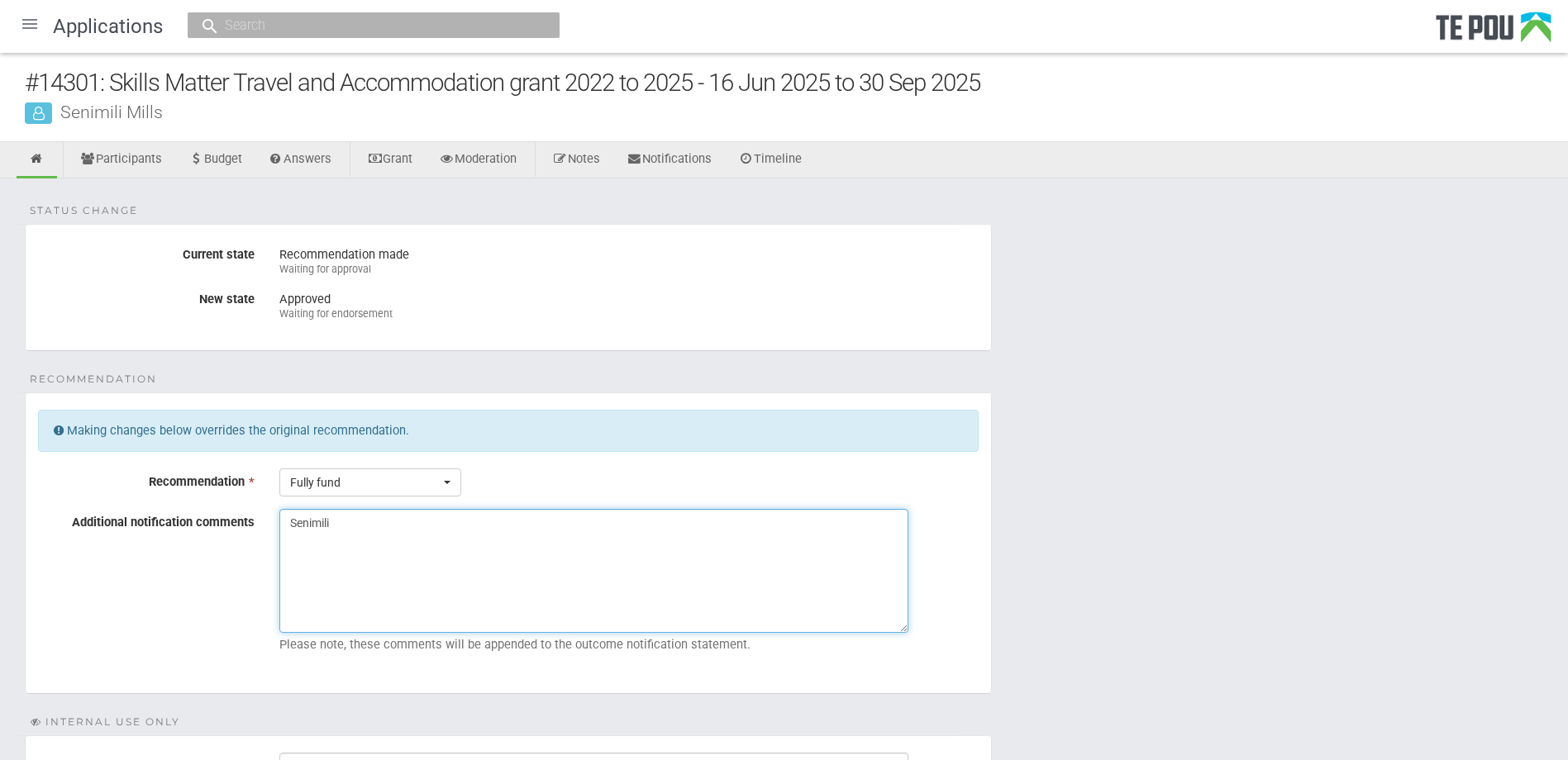 click on "Senimili" at bounding box center (593, 571) 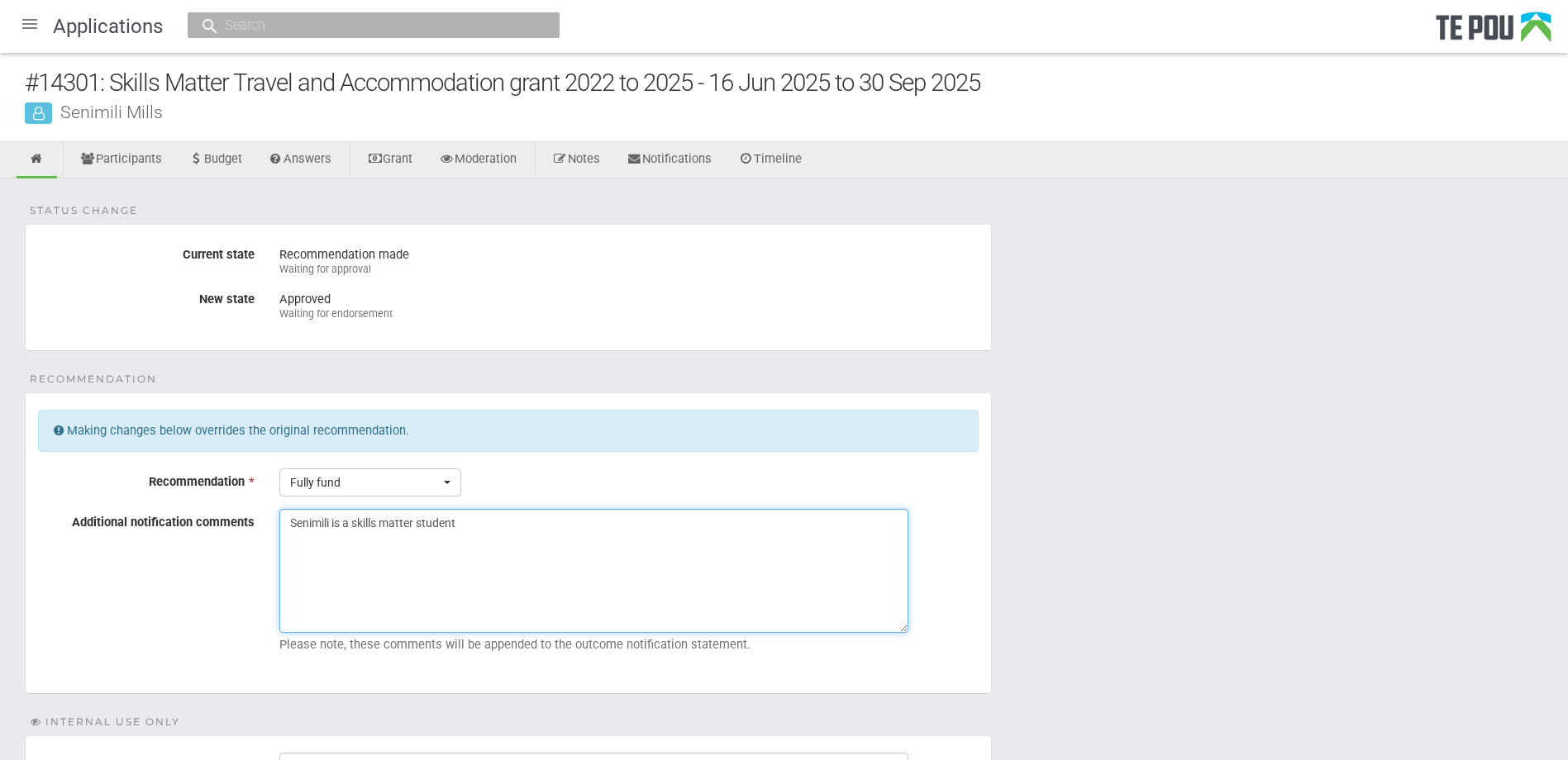 drag, startPoint x: 474, startPoint y: 517, endPoint x: 259, endPoint y: 516, distance: 215.00233 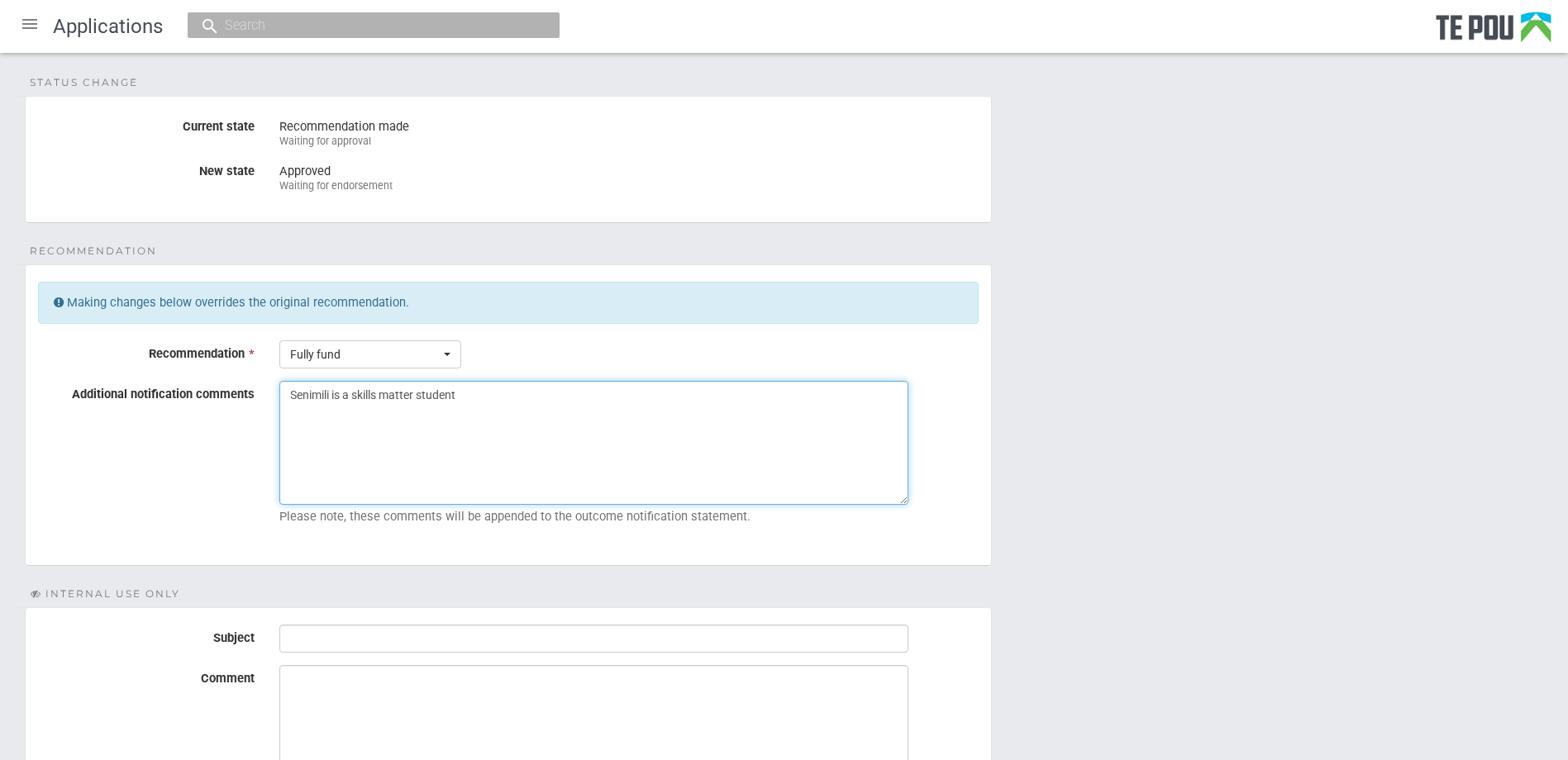 scroll, scrollTop: 255, scrollLeft: 0, axis: vertical 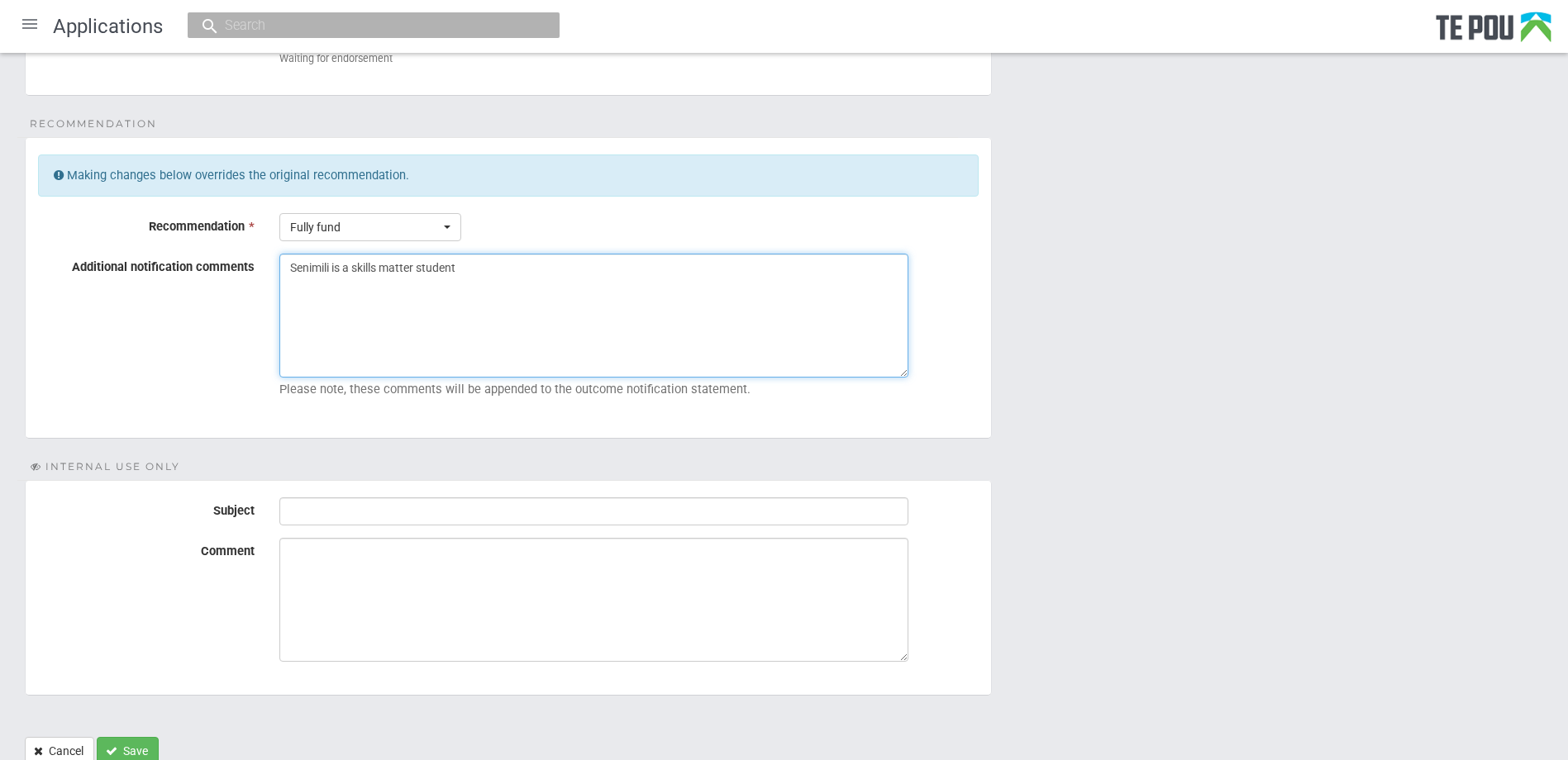 type on "Senimili is a skills matter student" 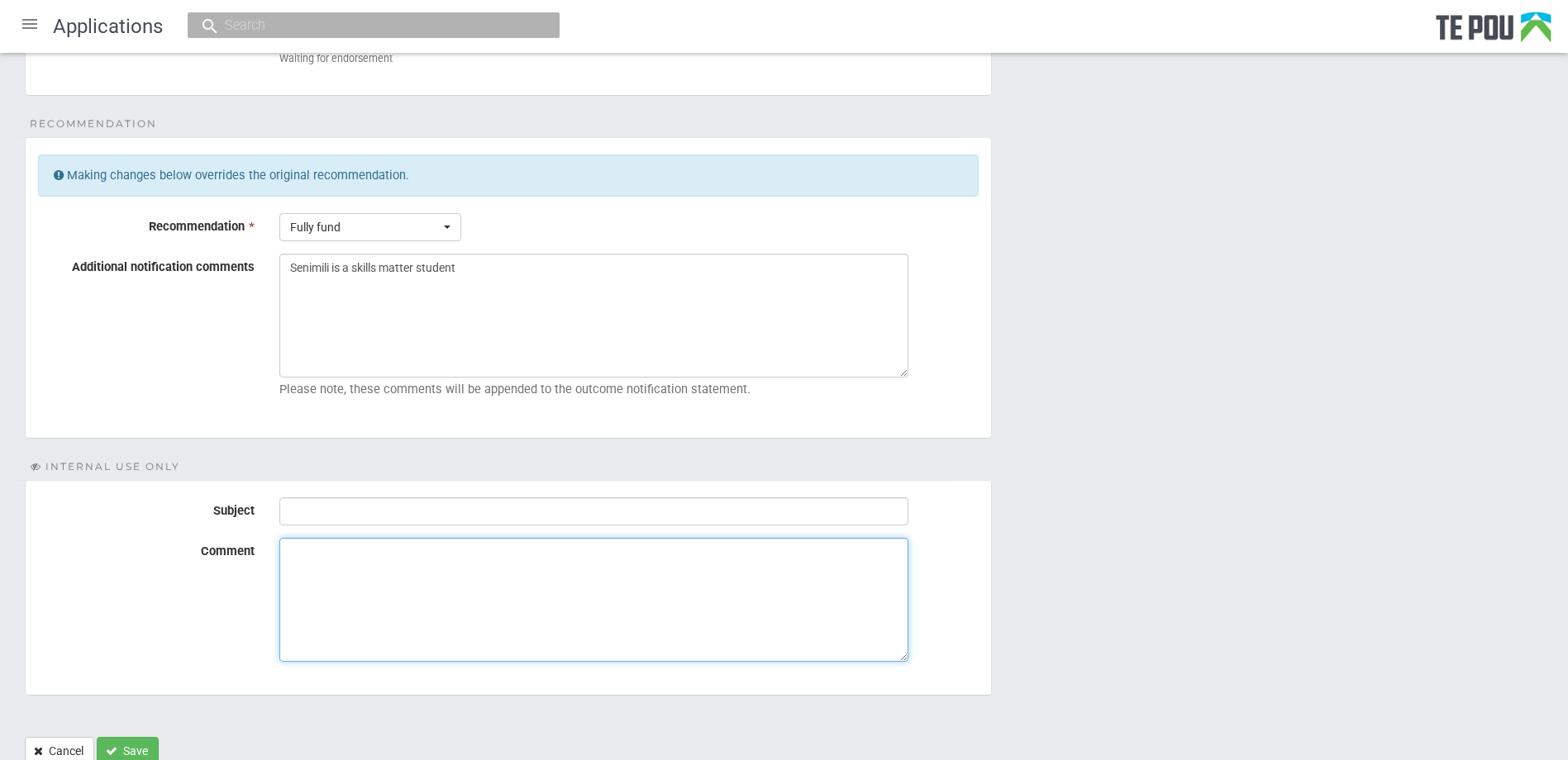 click on "Comment" at bounding box center (593, 600) 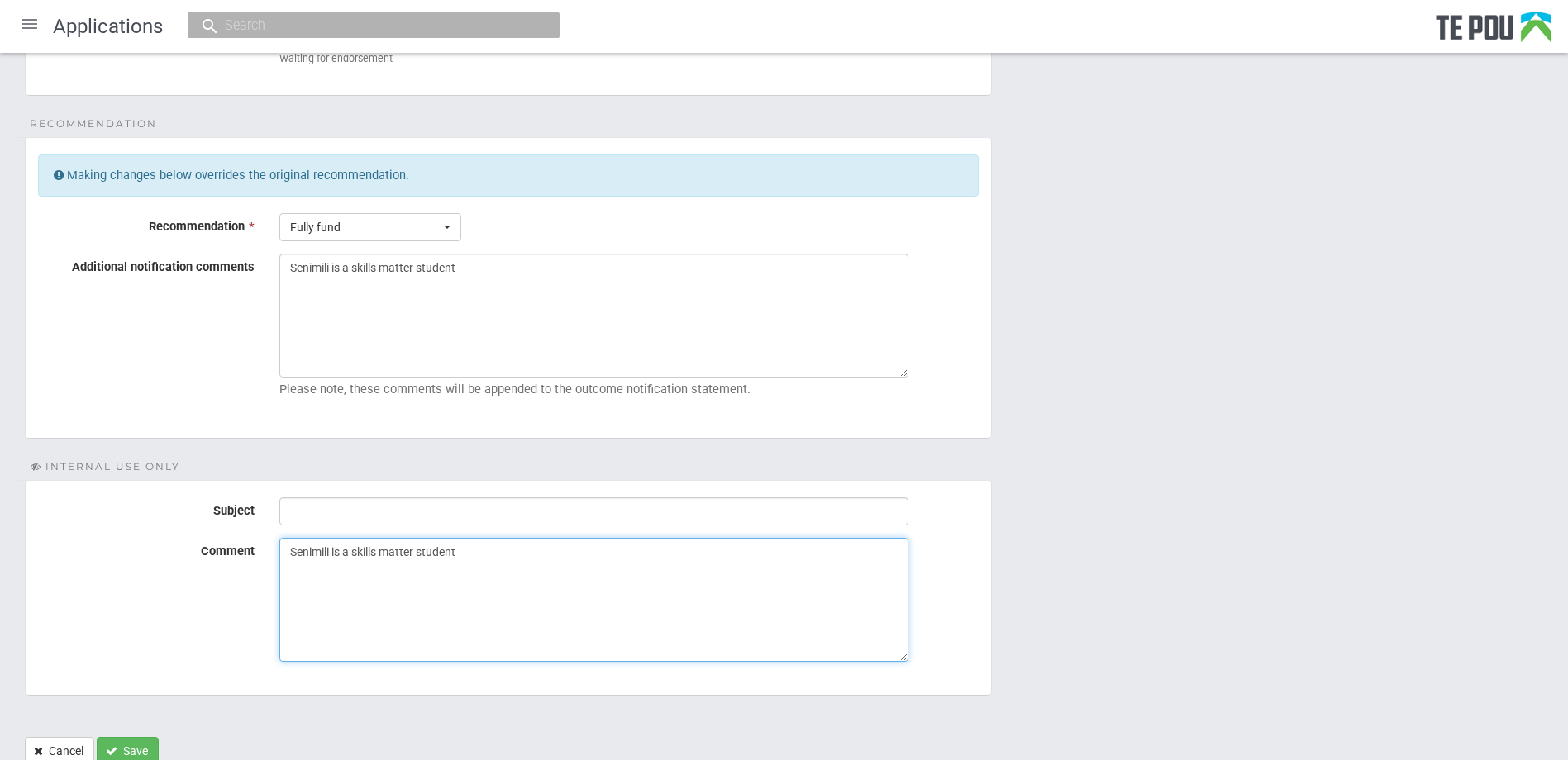 type on "Senimili is a skills matter student" 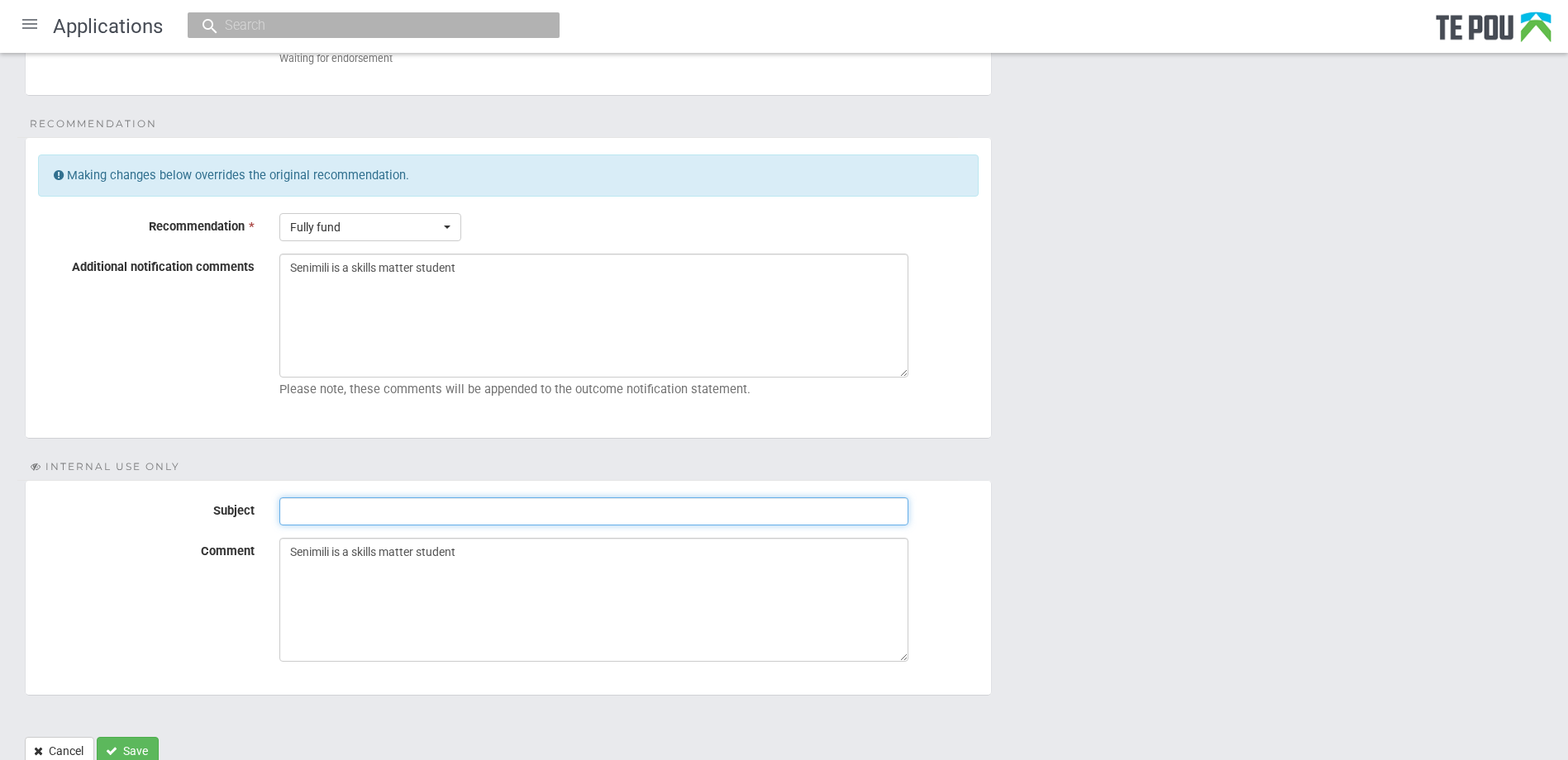 click on "Subject" at bounding box center (593, 511) 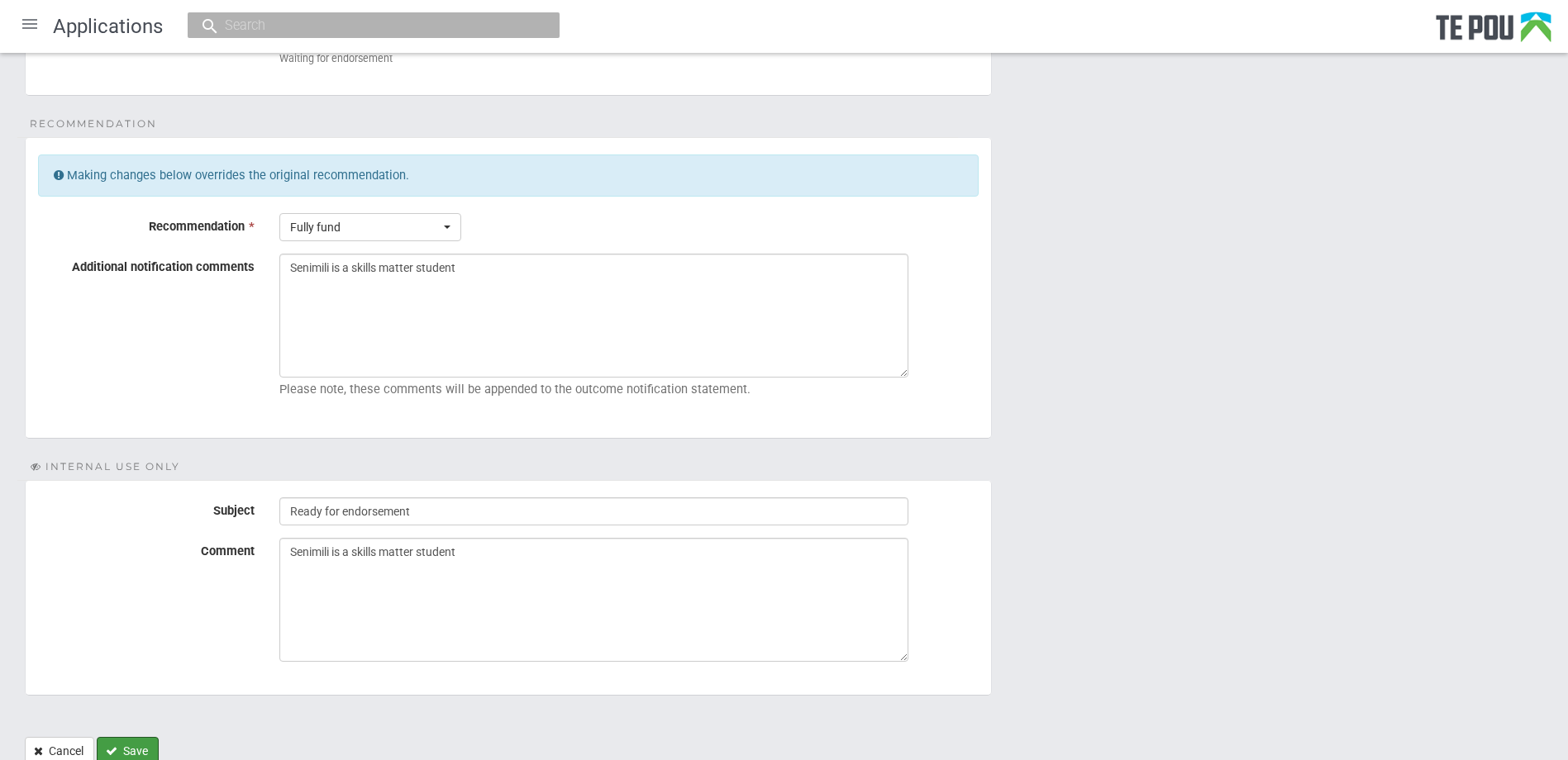 click on "Save" at bounding box center (127, 751) 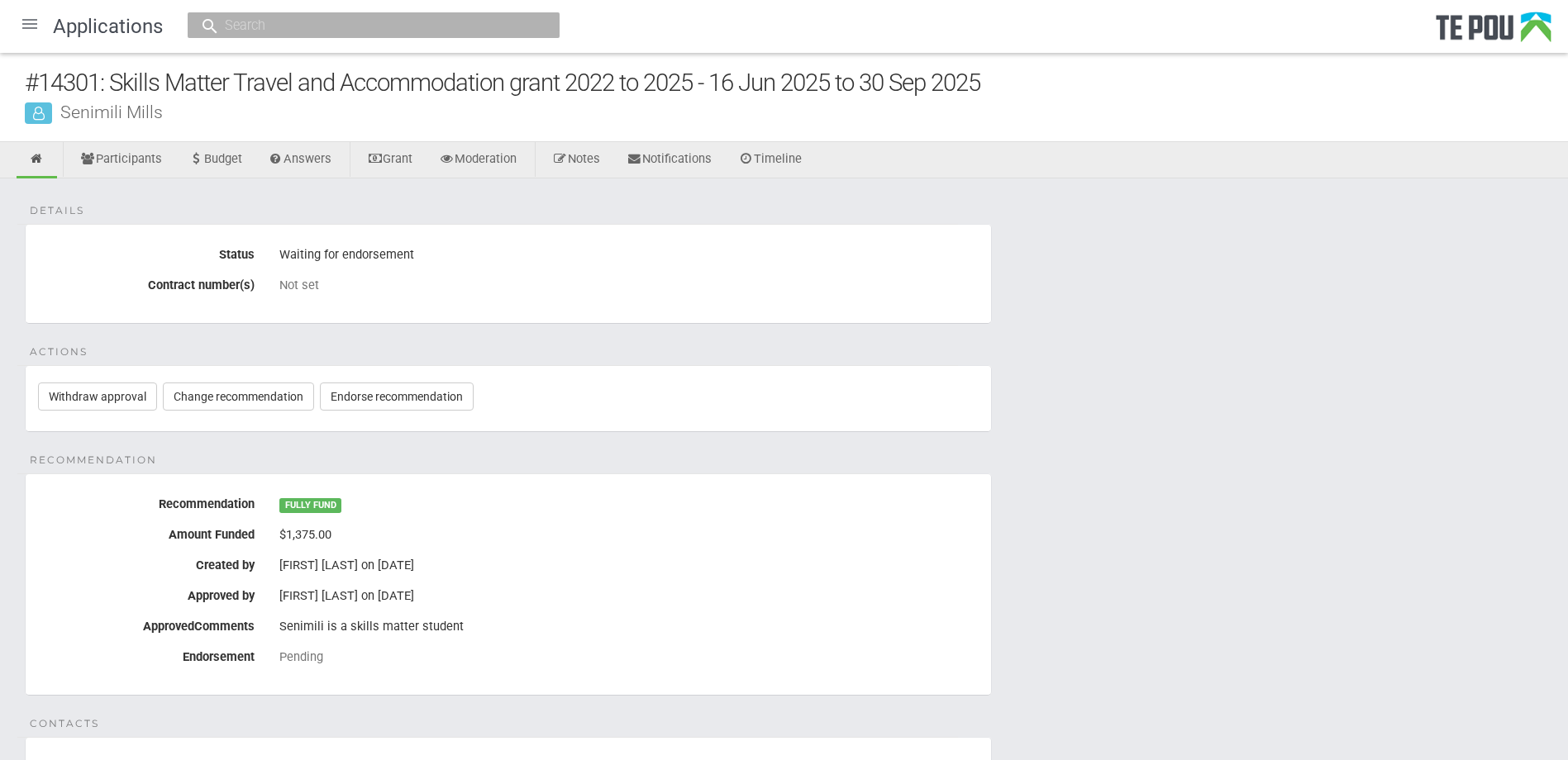 scroll, scrollTop: 0, scrollLeft: 0, axis: both 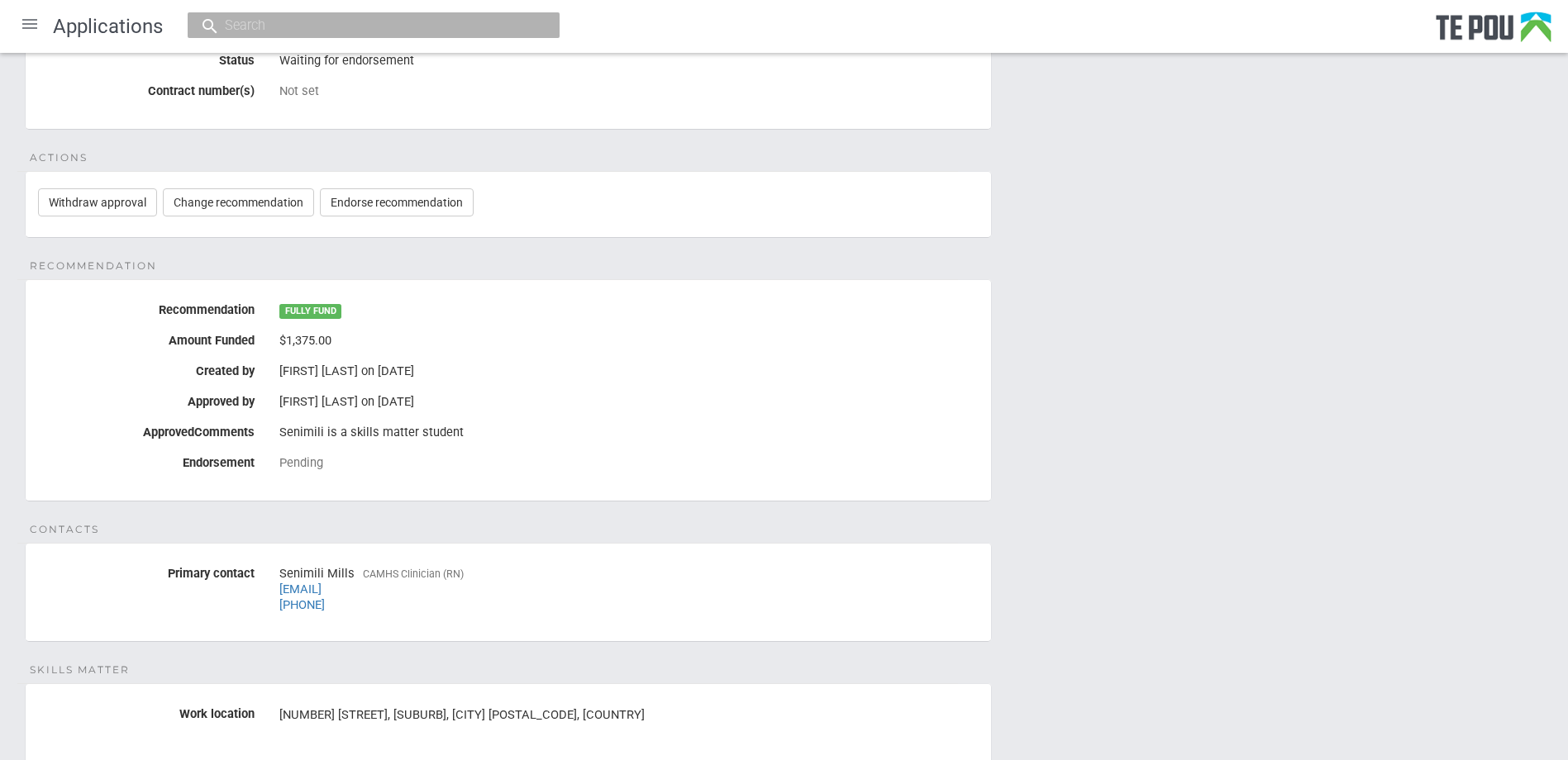 click at bounding box center (30, 24) 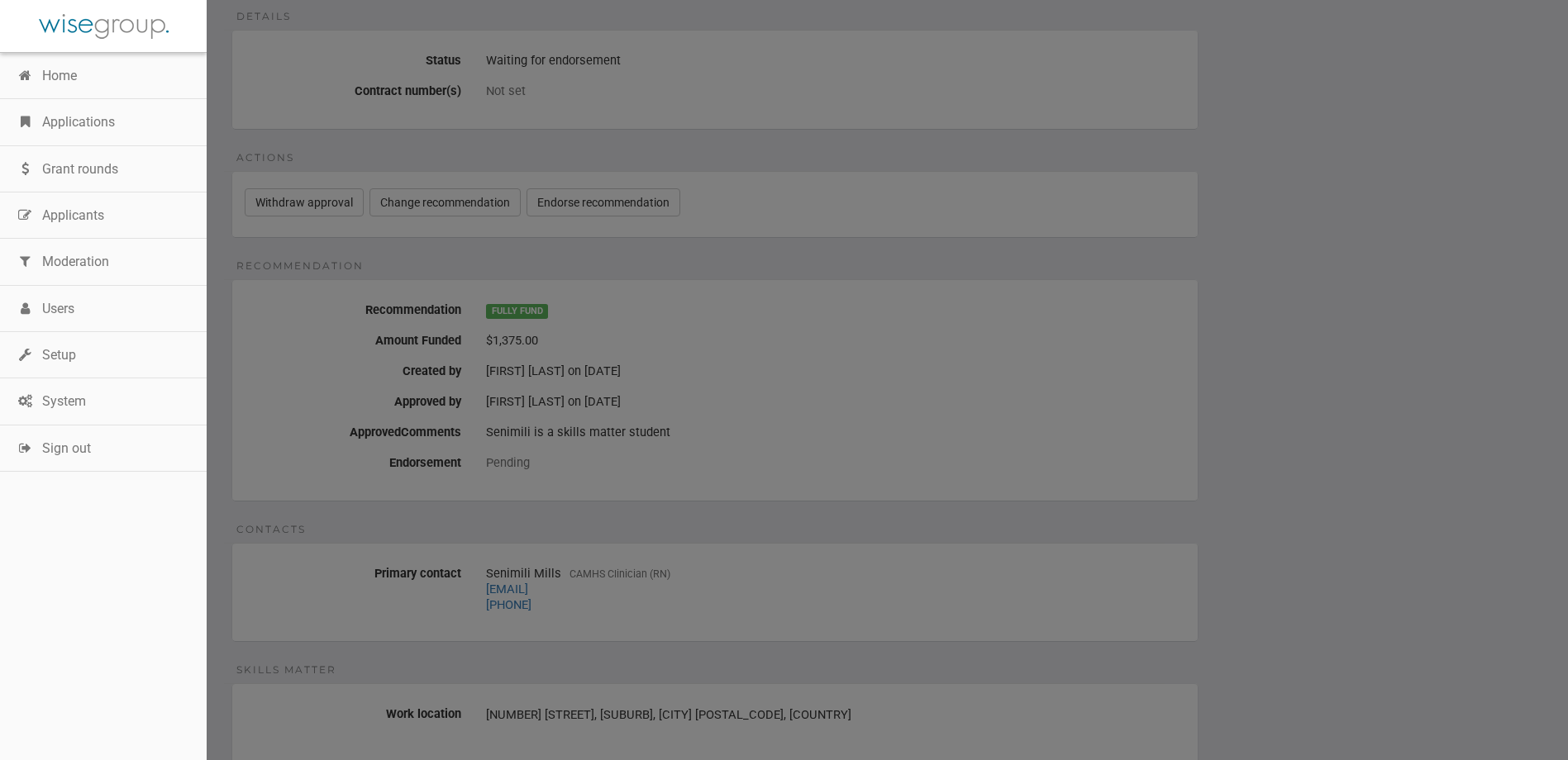 click on "Applications" at bounding box center [103, 122] 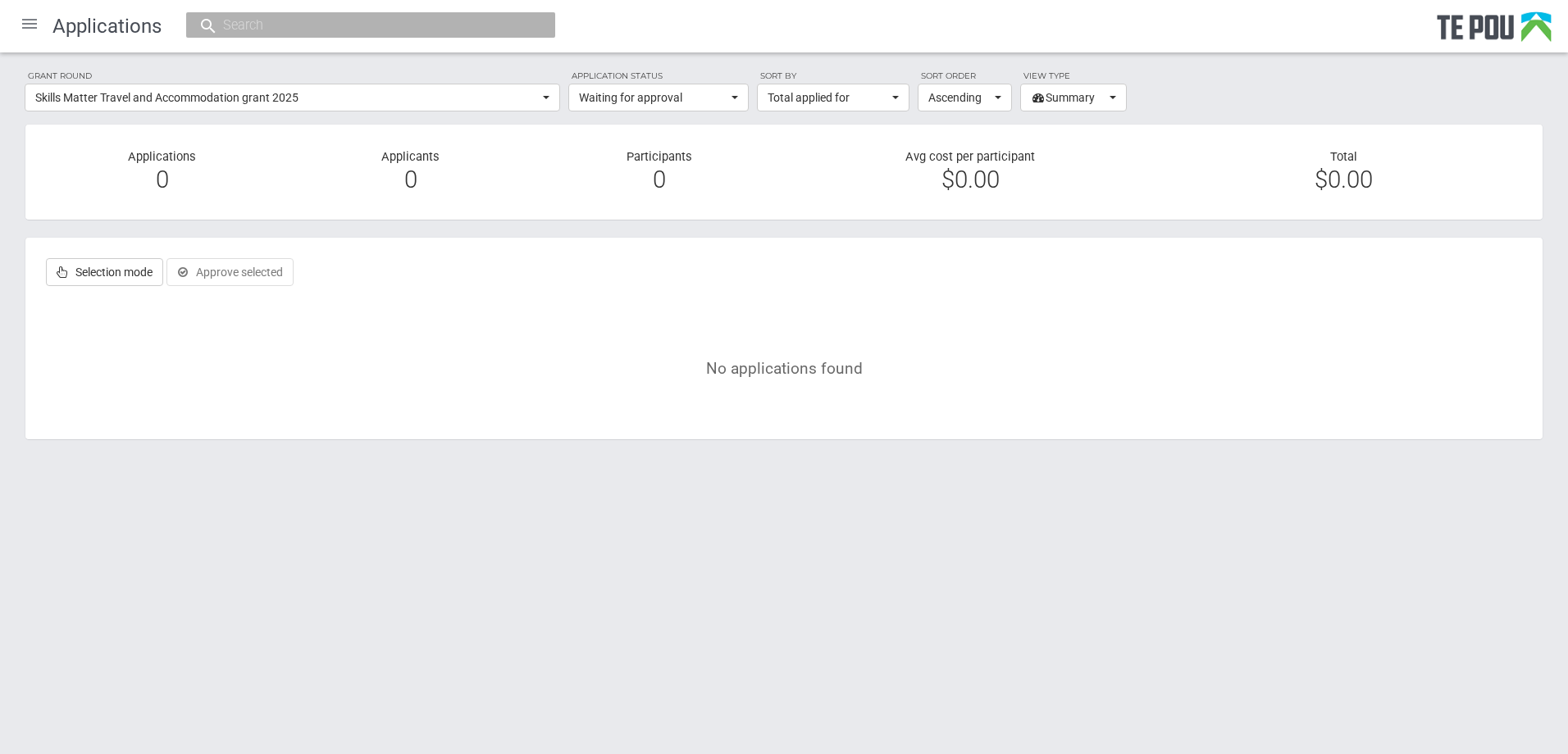scroll, scrollTop: 0, scrollLeft: 0, axis: both 